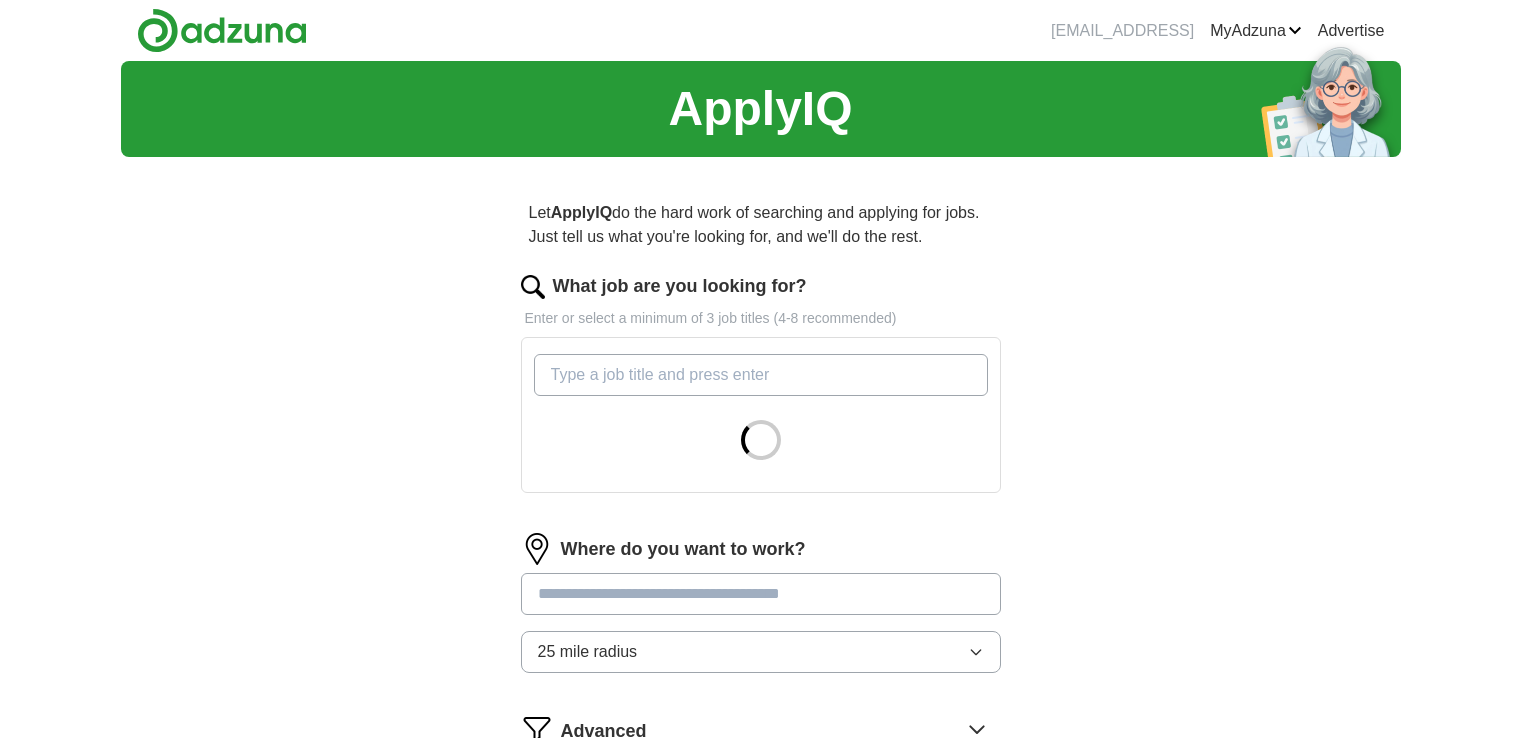 scroll, scrollTop: 0, scrollLeft: 0, axis: both 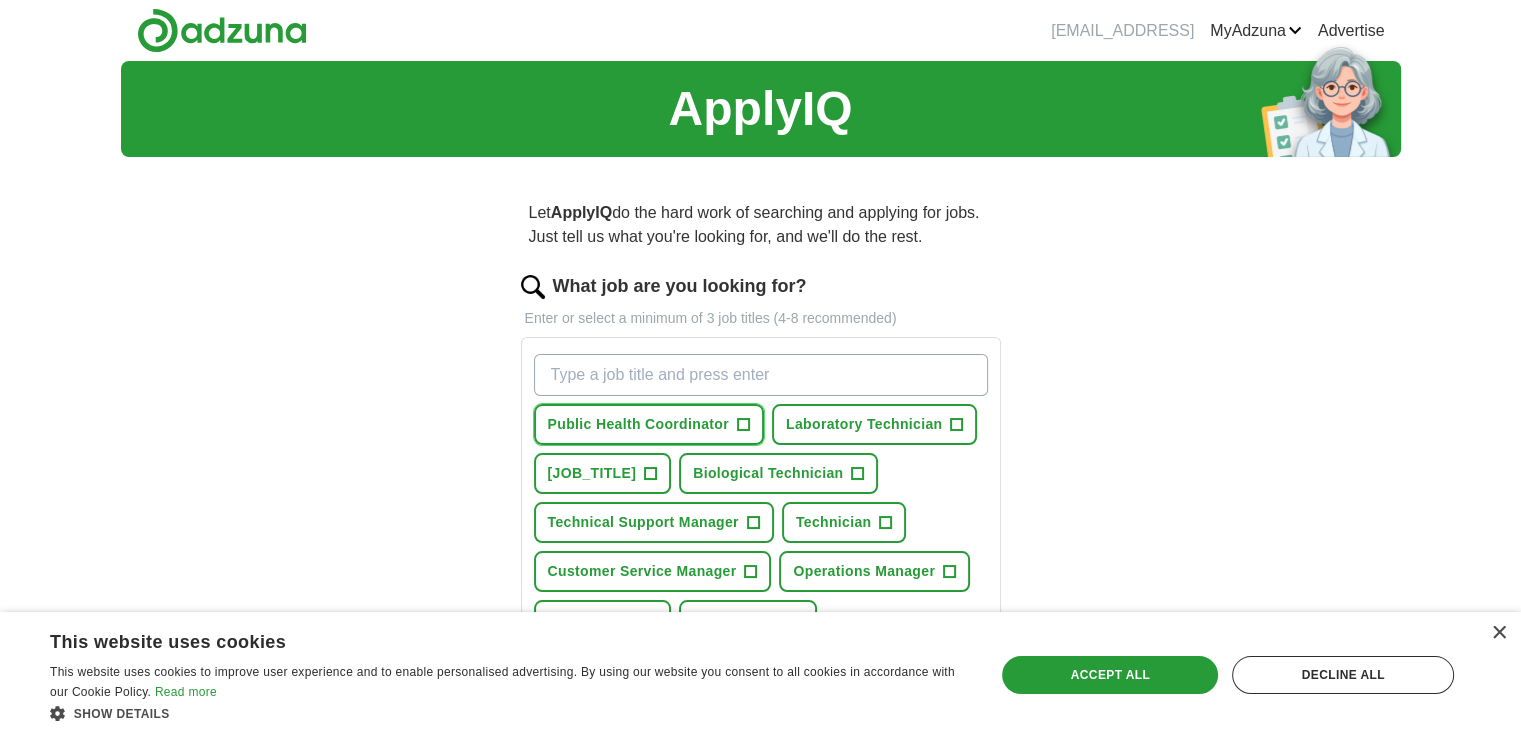 click on "+" at bounding box center (743, 425) 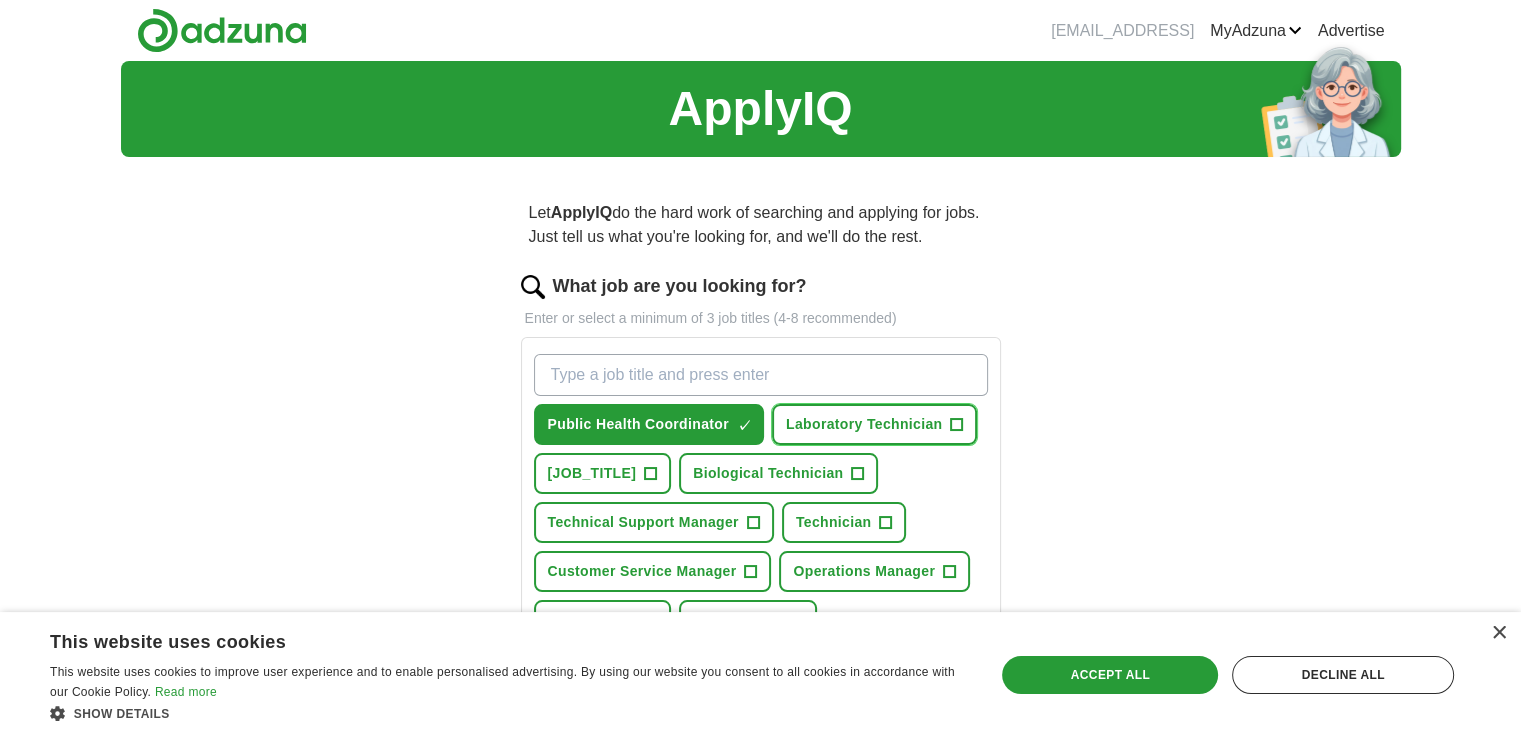 click on "+" at bounding box center (957, 425) 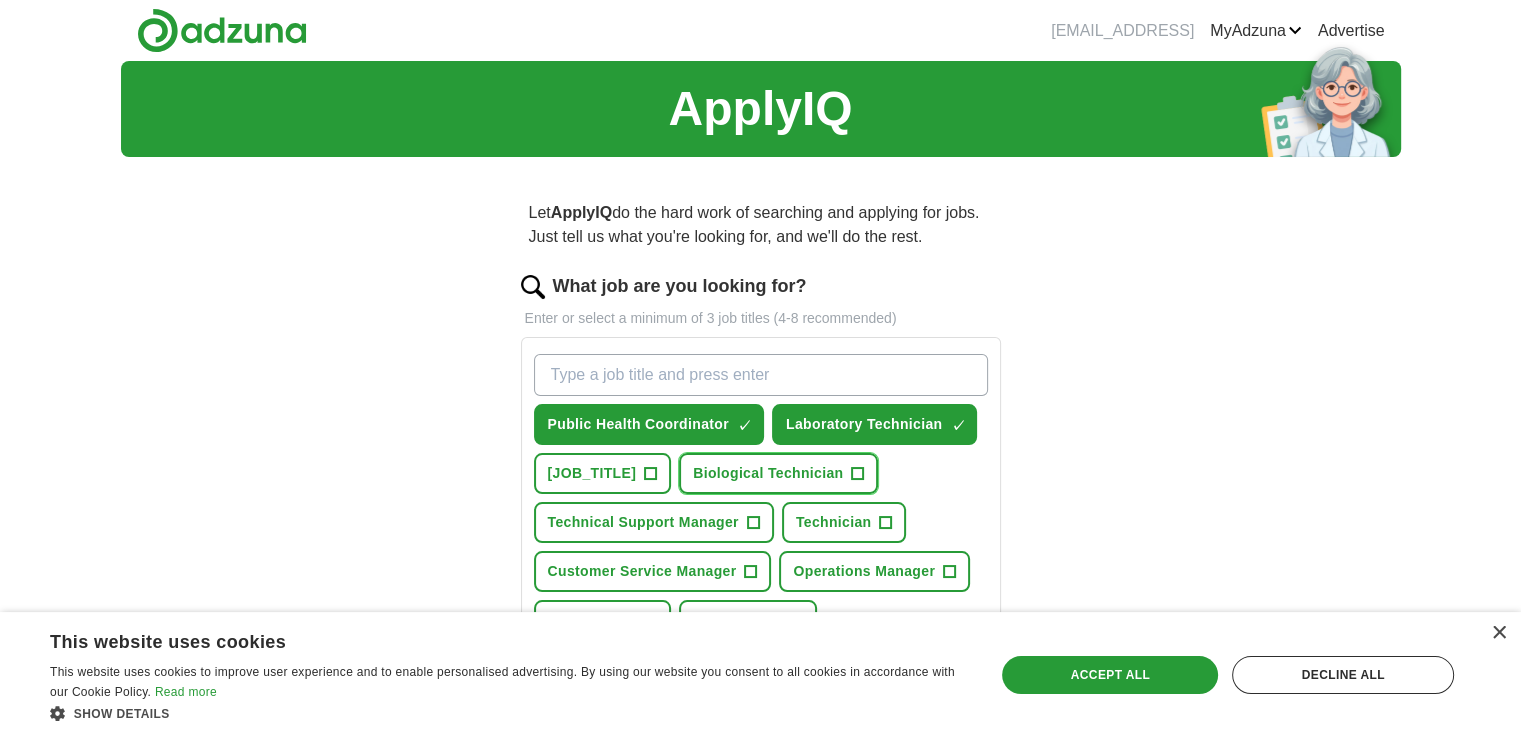 click on "+" at bounding box center [858, 474] 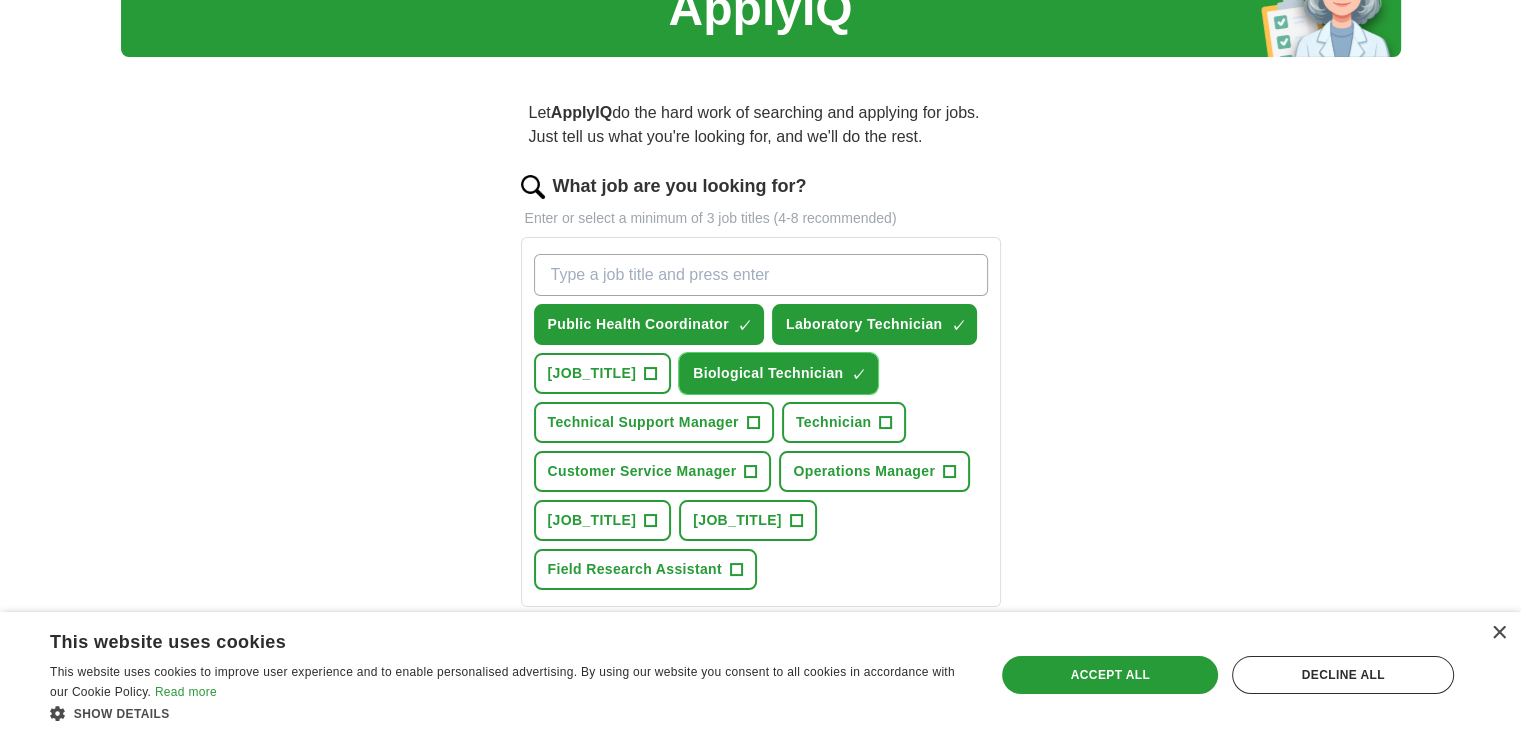 scroll, scrollTop: 200, scrollLeft: 0, axis: vertical 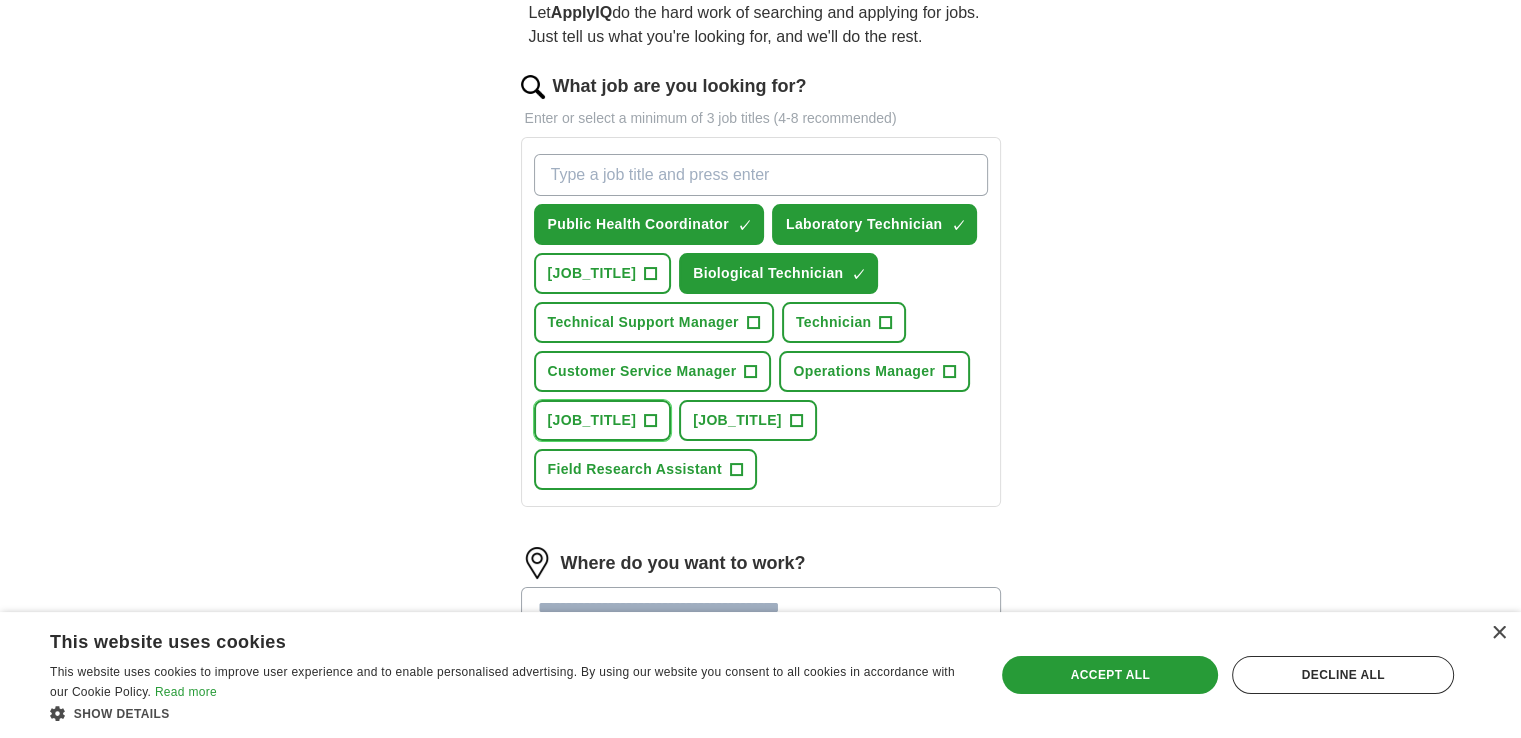 click on "+" at bounding box center (651, 421) 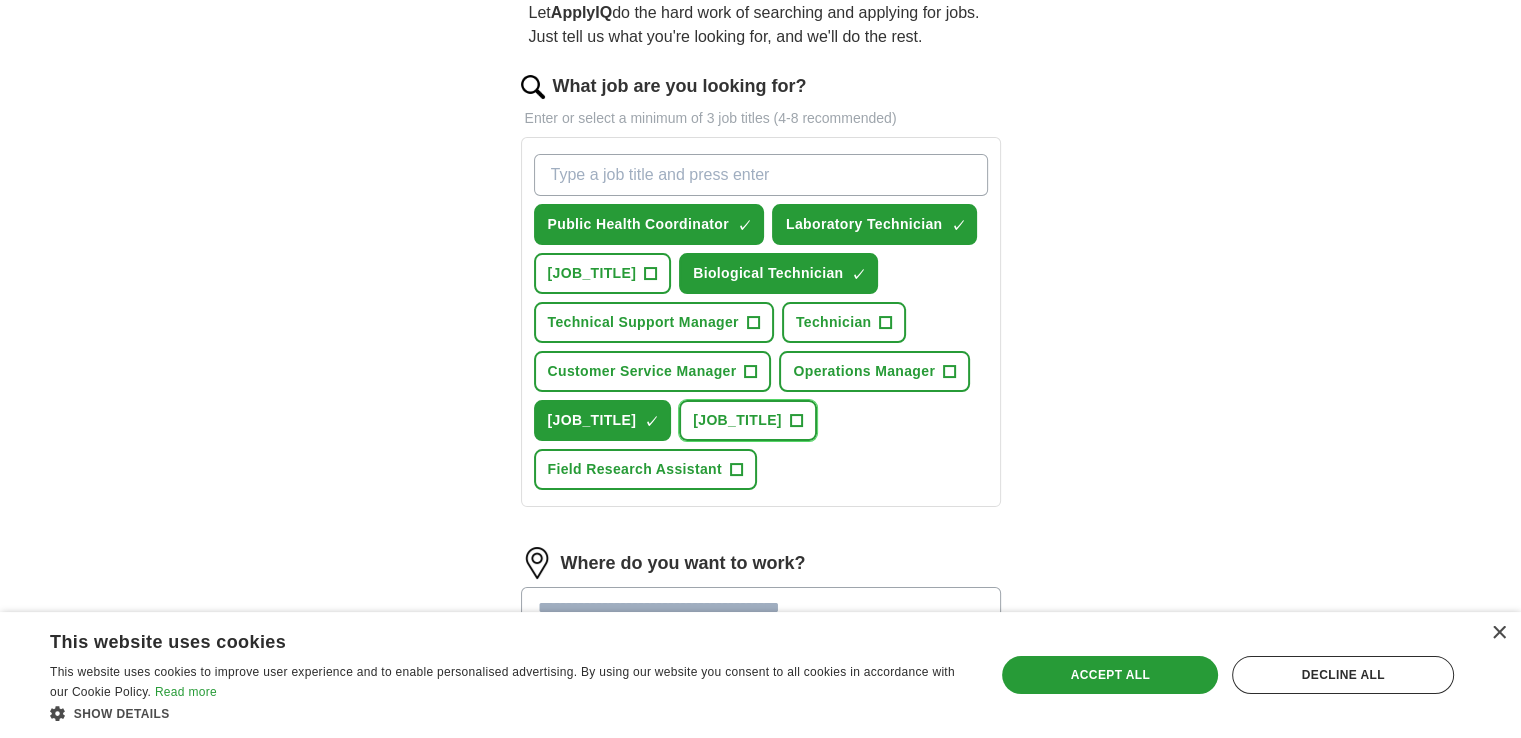 click on "+" at bounding box center [796, 421] 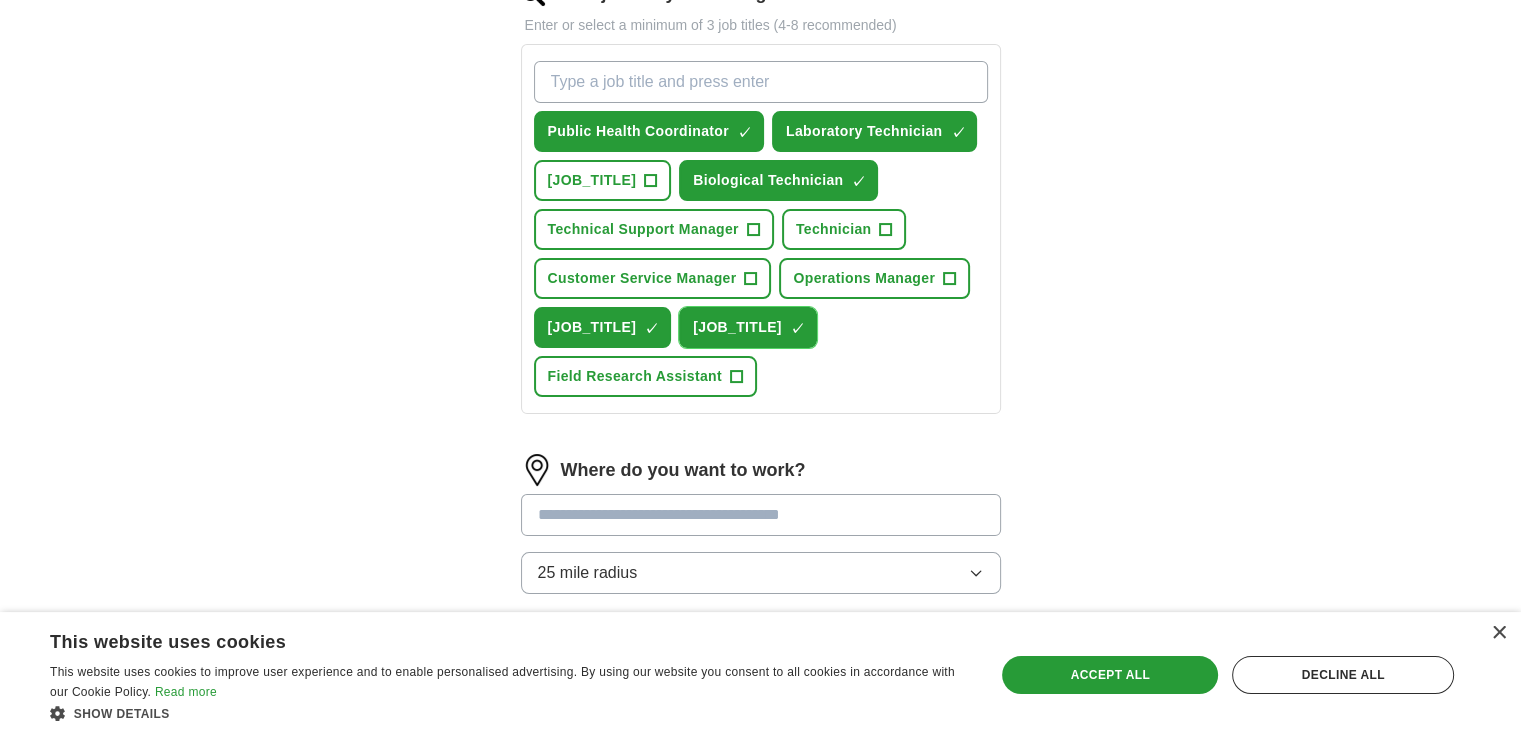 scroll, scrollTop: 400, scrollLeft: 0, axis: vertical 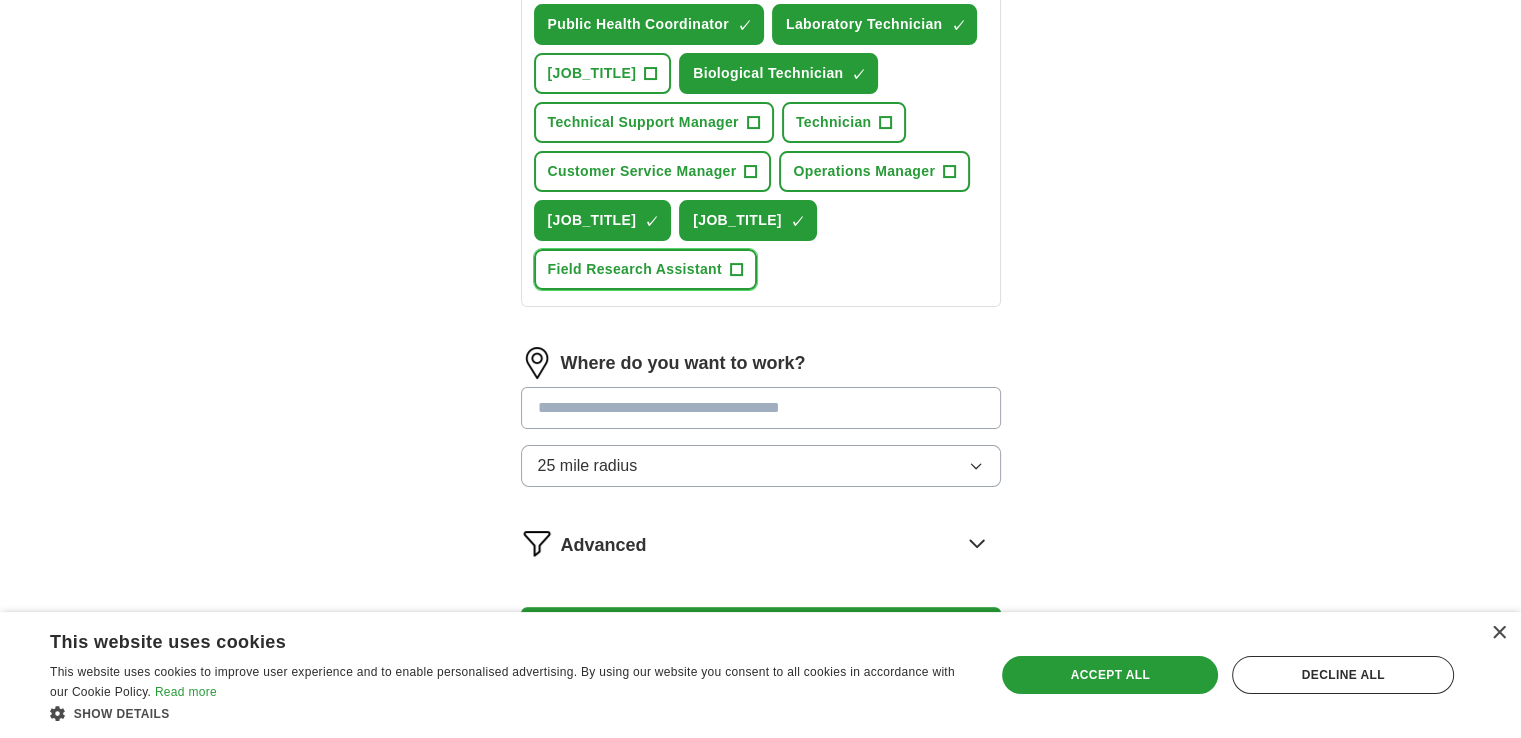 click on "[JOB_TITLE] +" at bounding box center [645, 269] 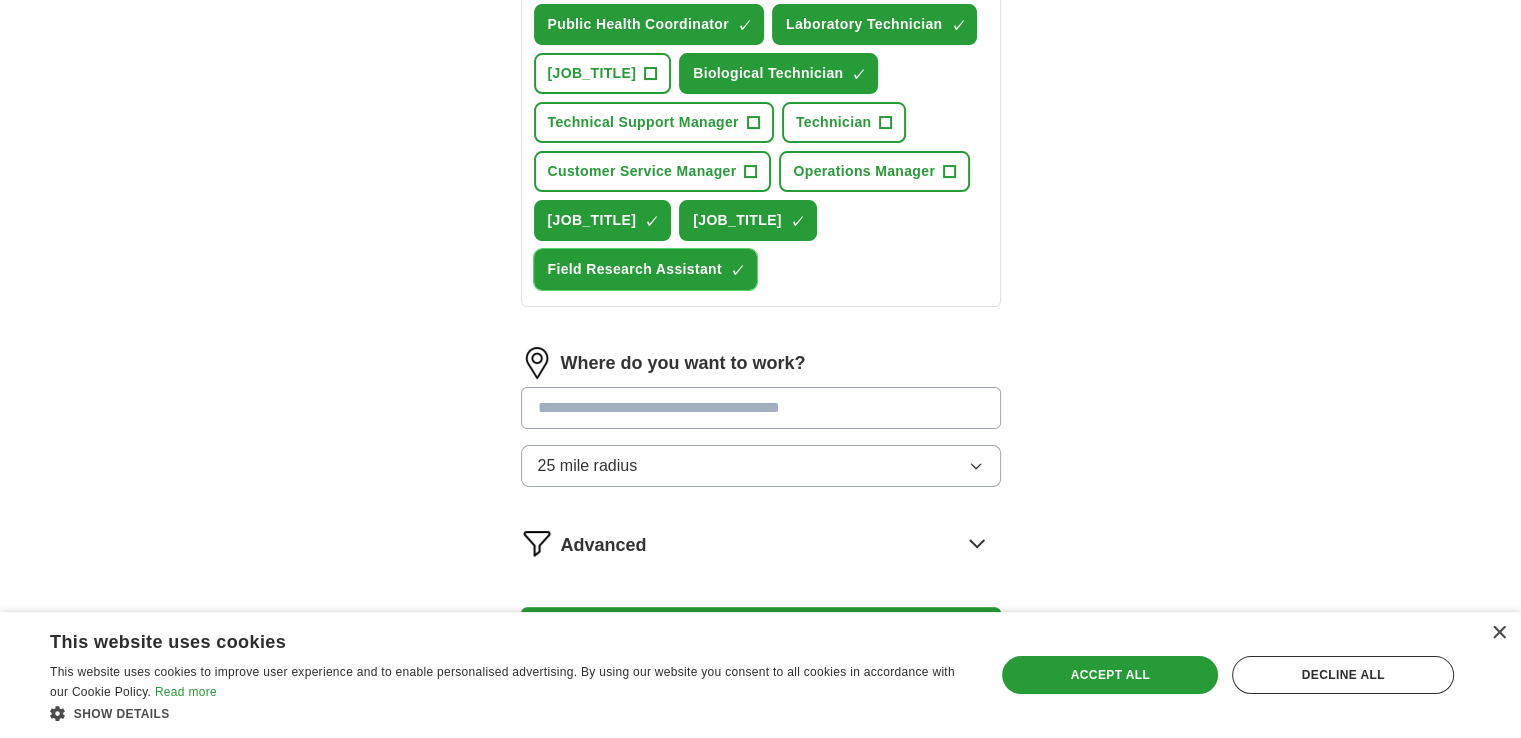 scroll, scrollTop: 600, scrollLeft: 0, axis: vertical 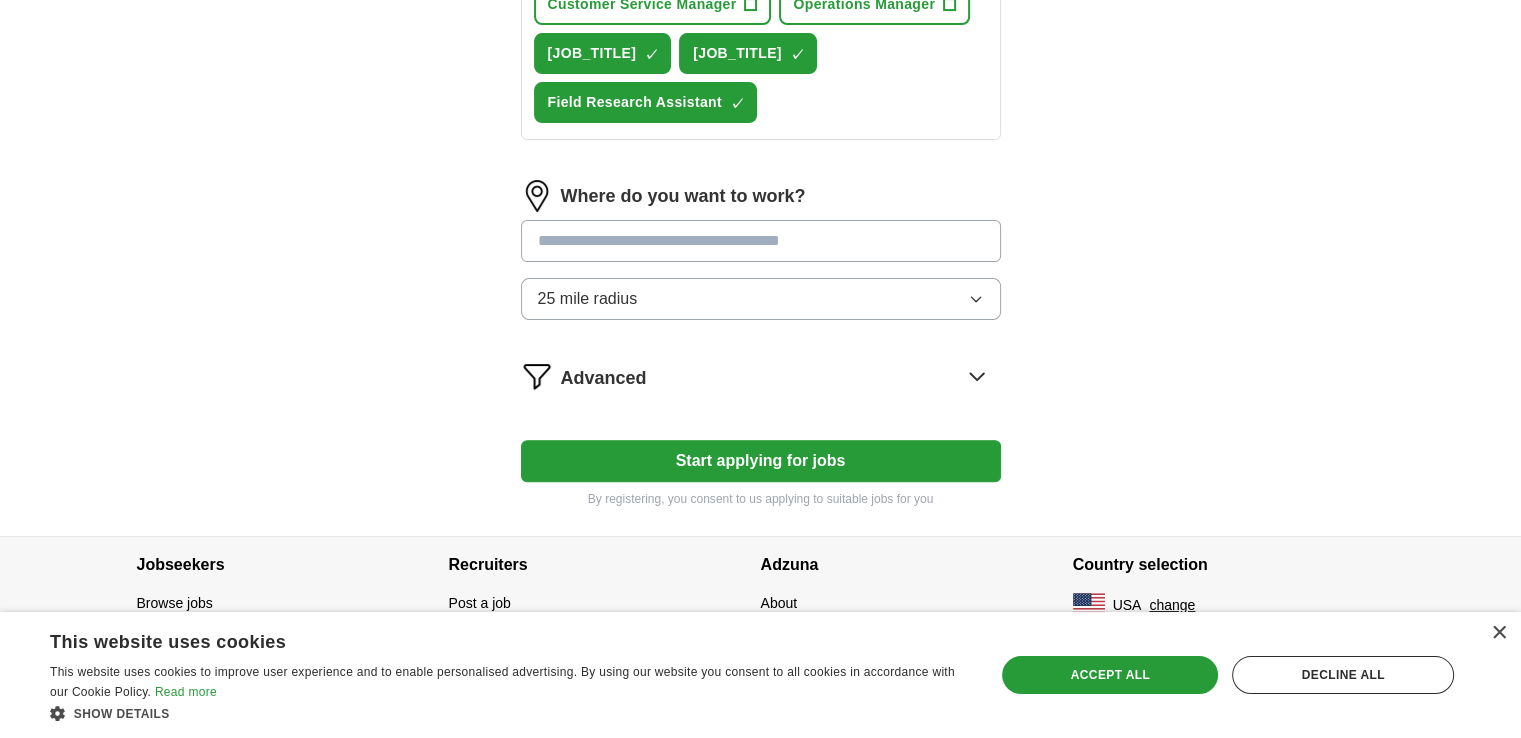 click on "25 mile radius" at bounding box center [761, 299] 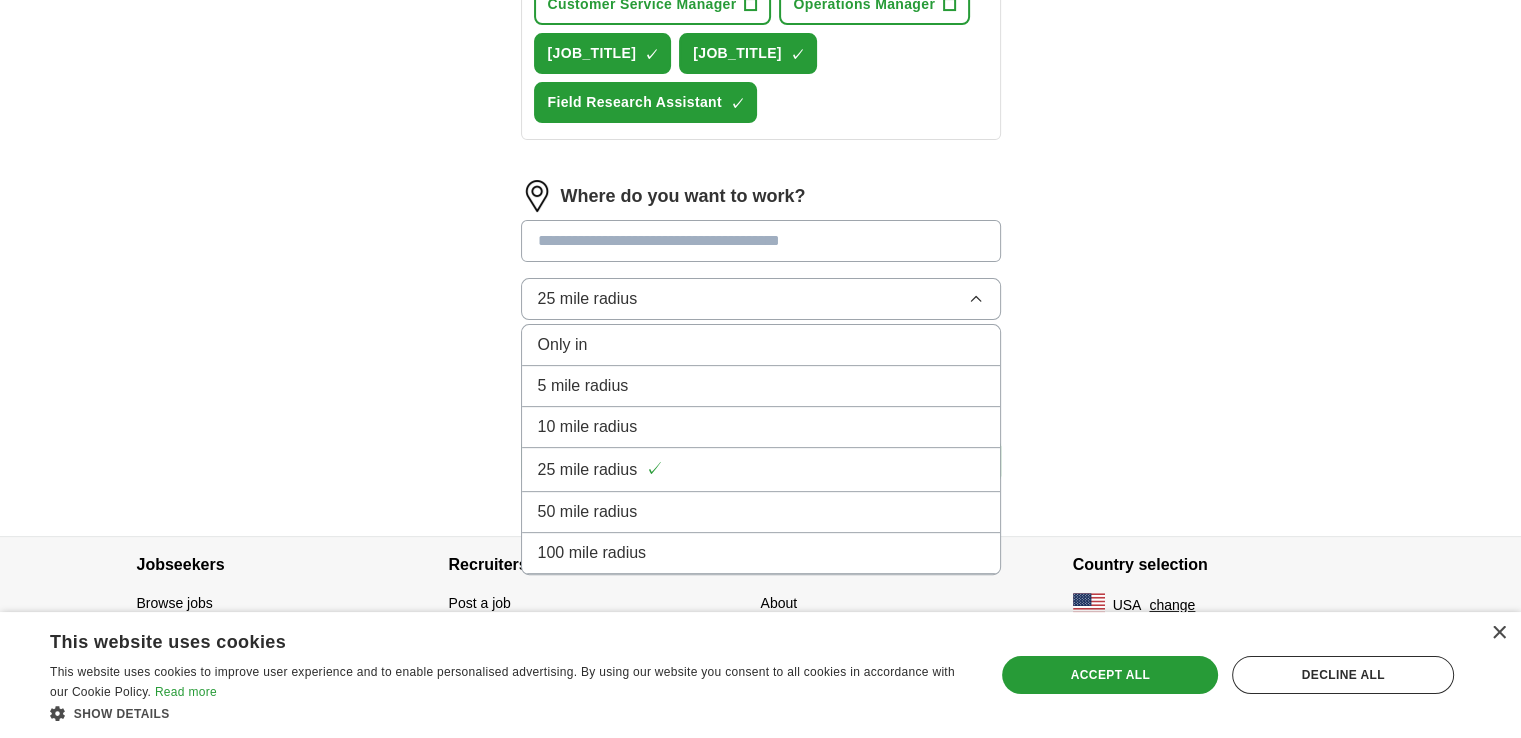 scroll, scrollTop: 656, scrollLeft: 0, axis: vertical 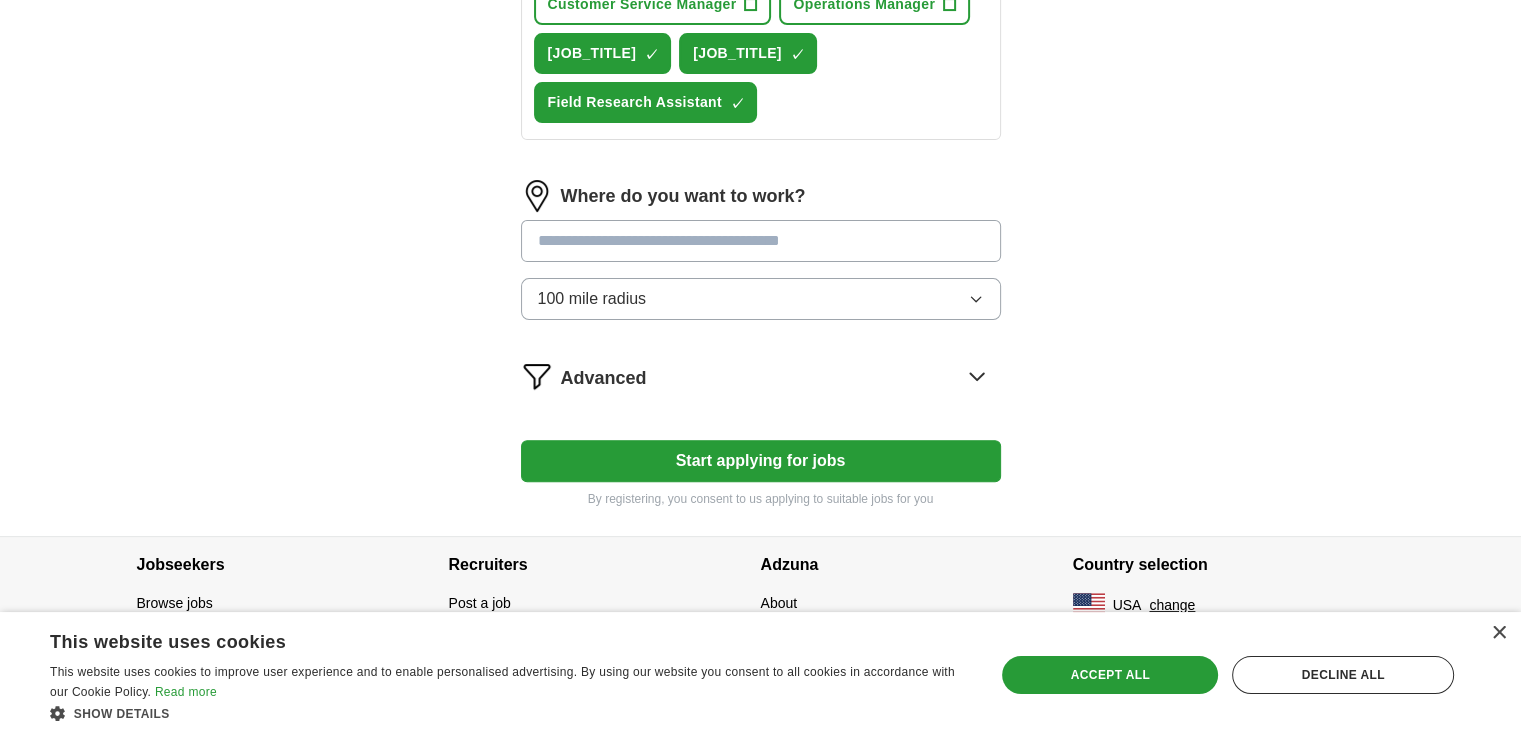 click on "Start applying for jobs" at bounding box center (761, 461) 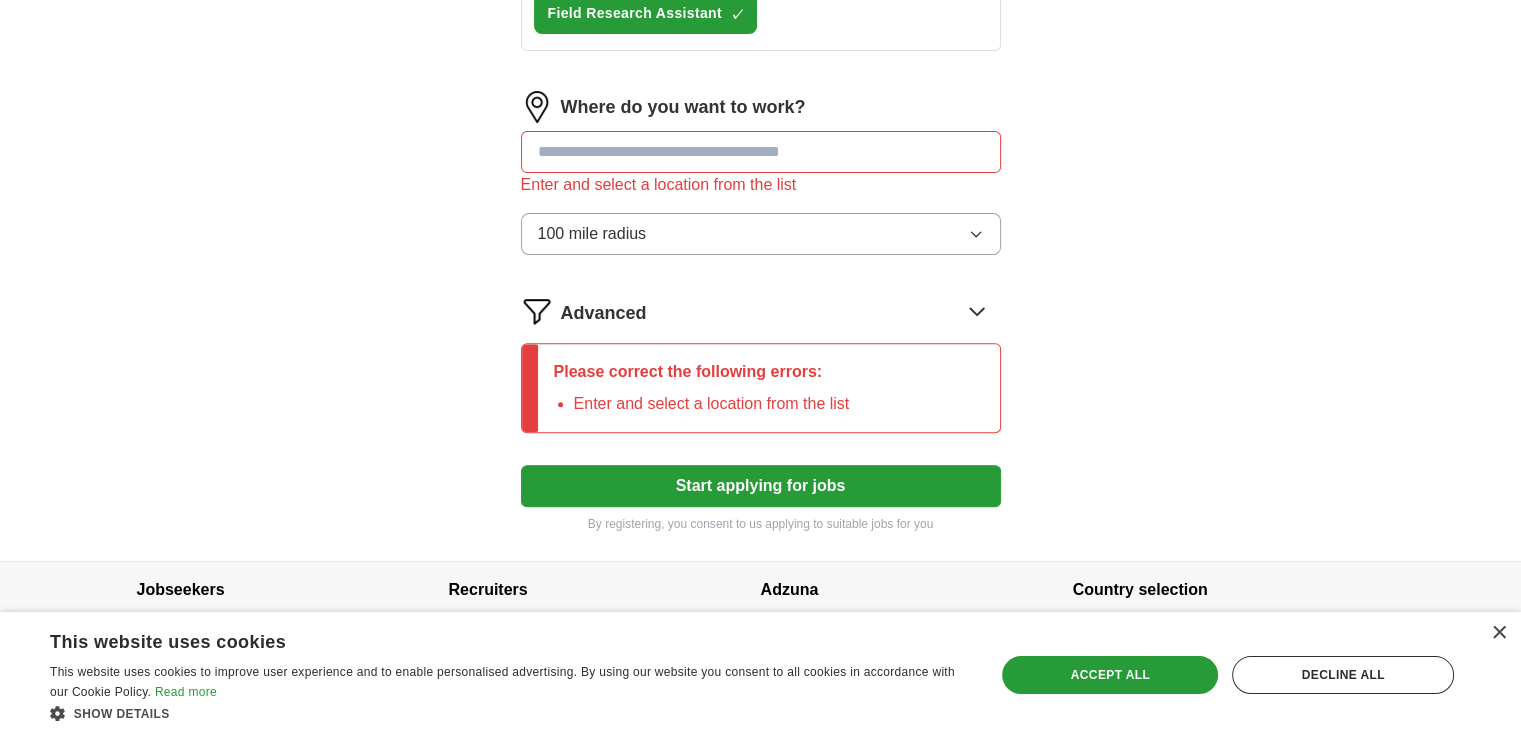 click at bounding box center [761, 152] 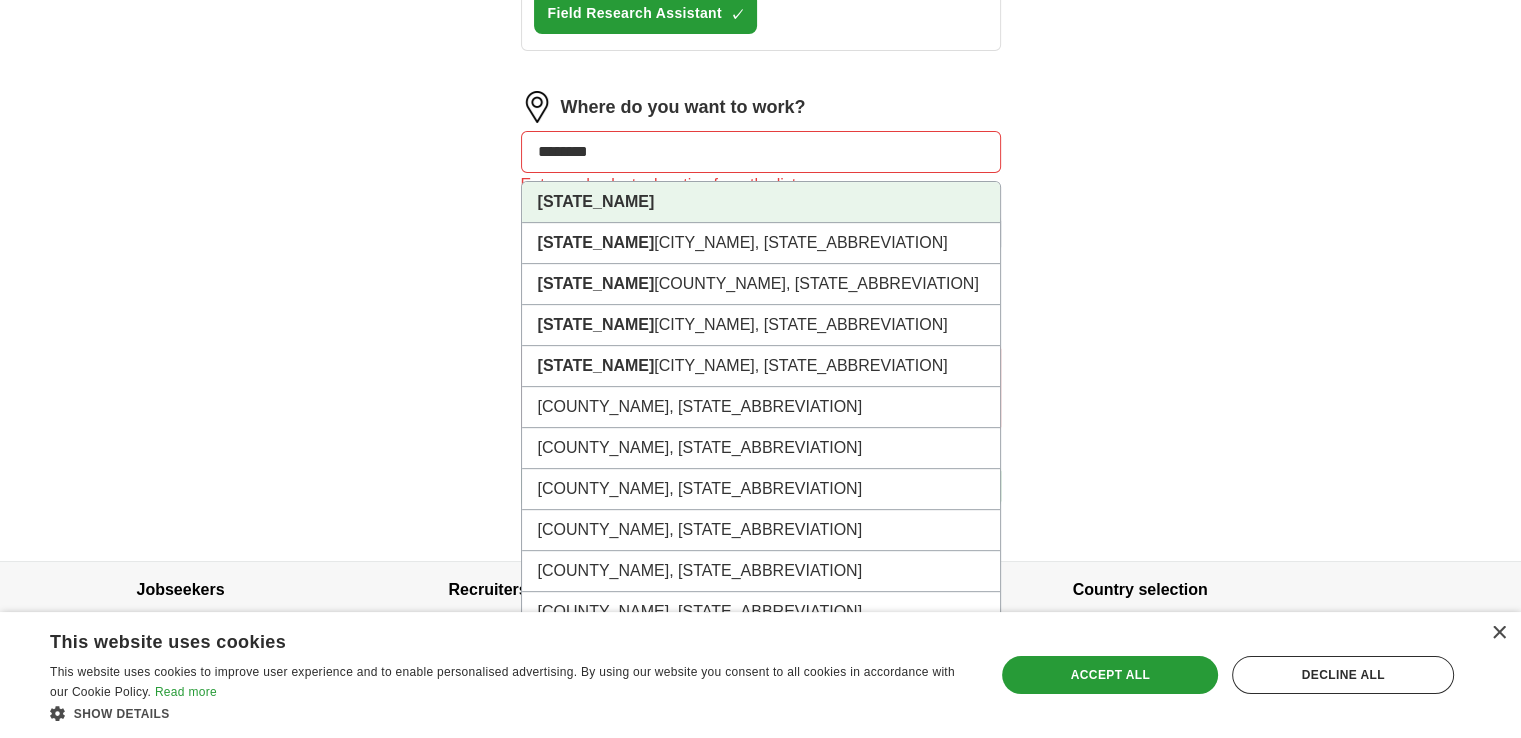 click on "[STATE_NAME]" at bounding box center [761, 202] 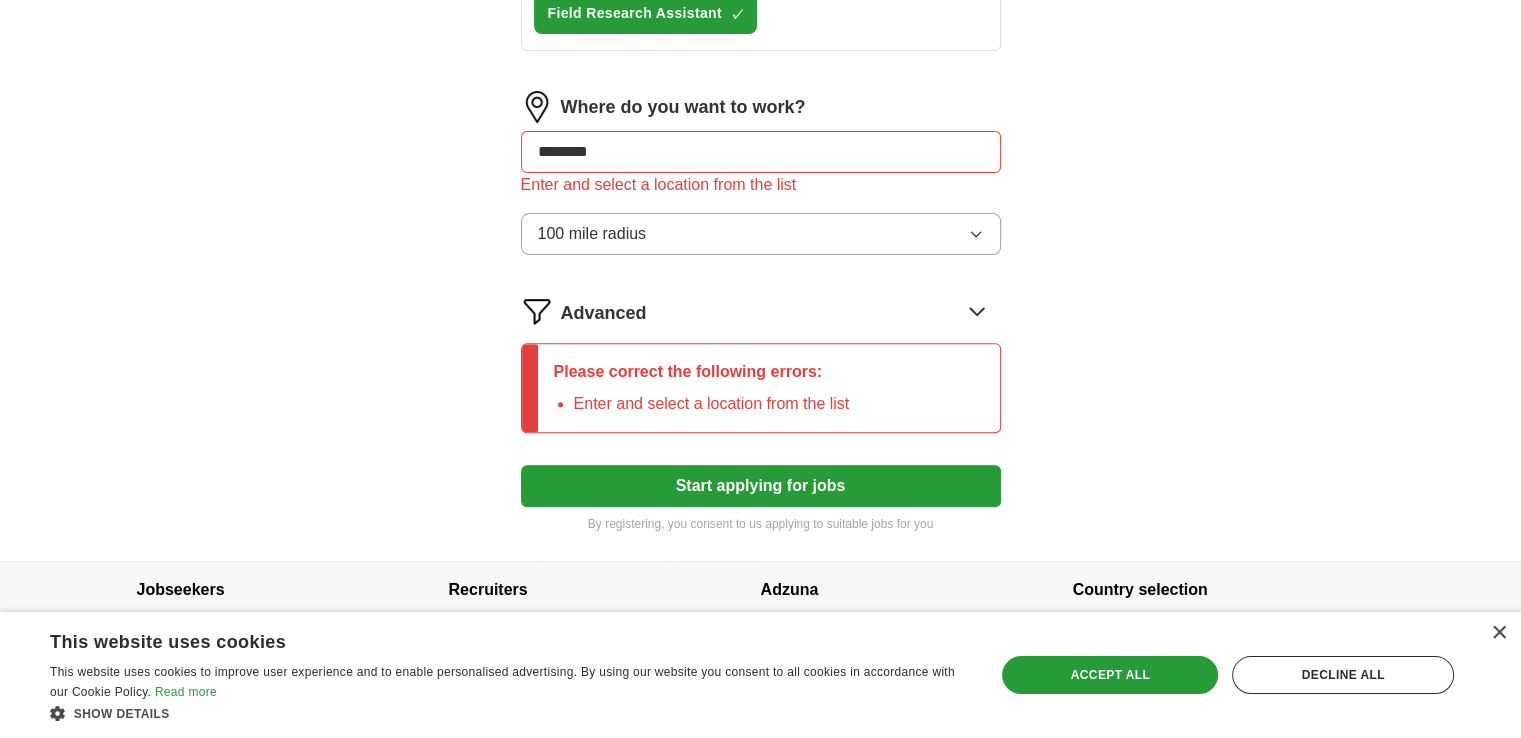 type on "********" 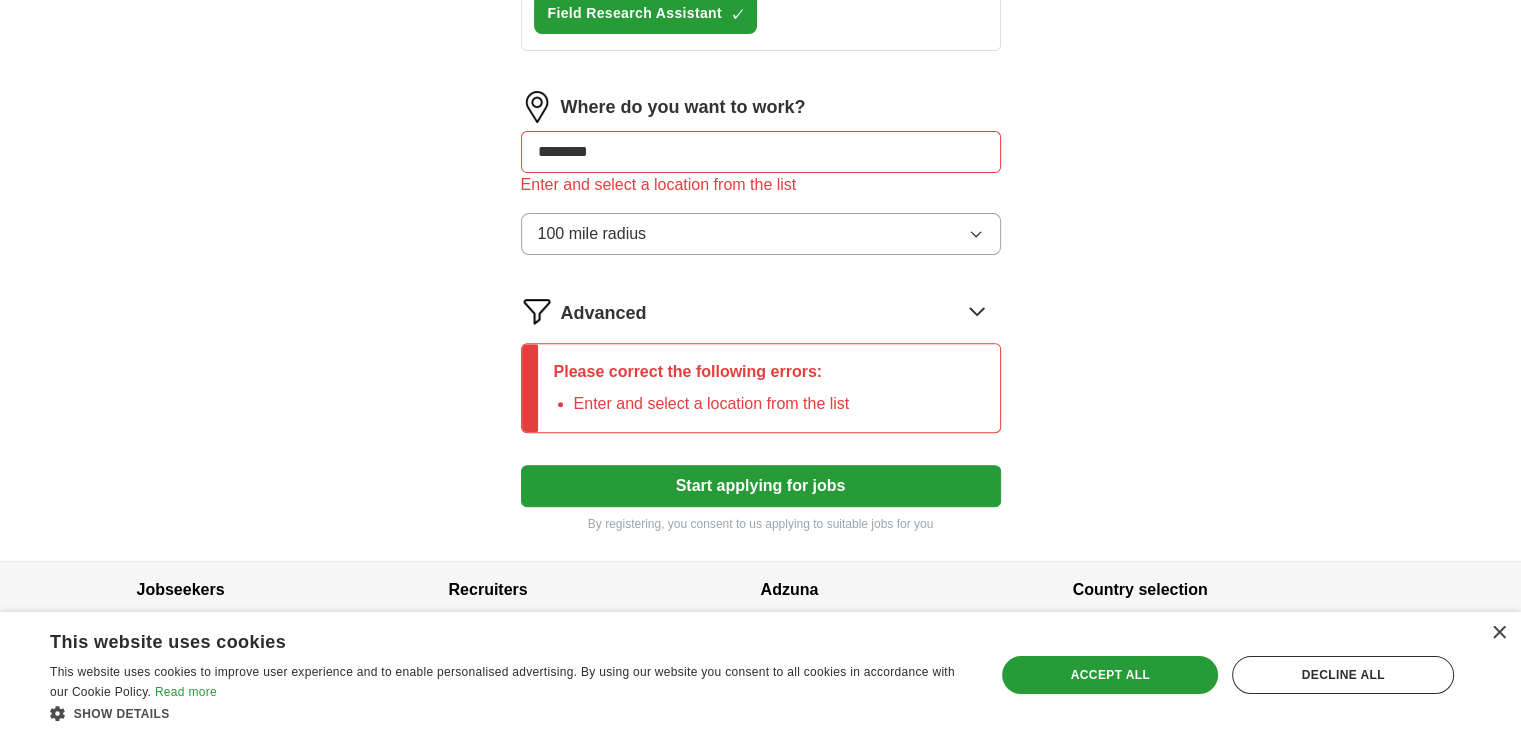 click 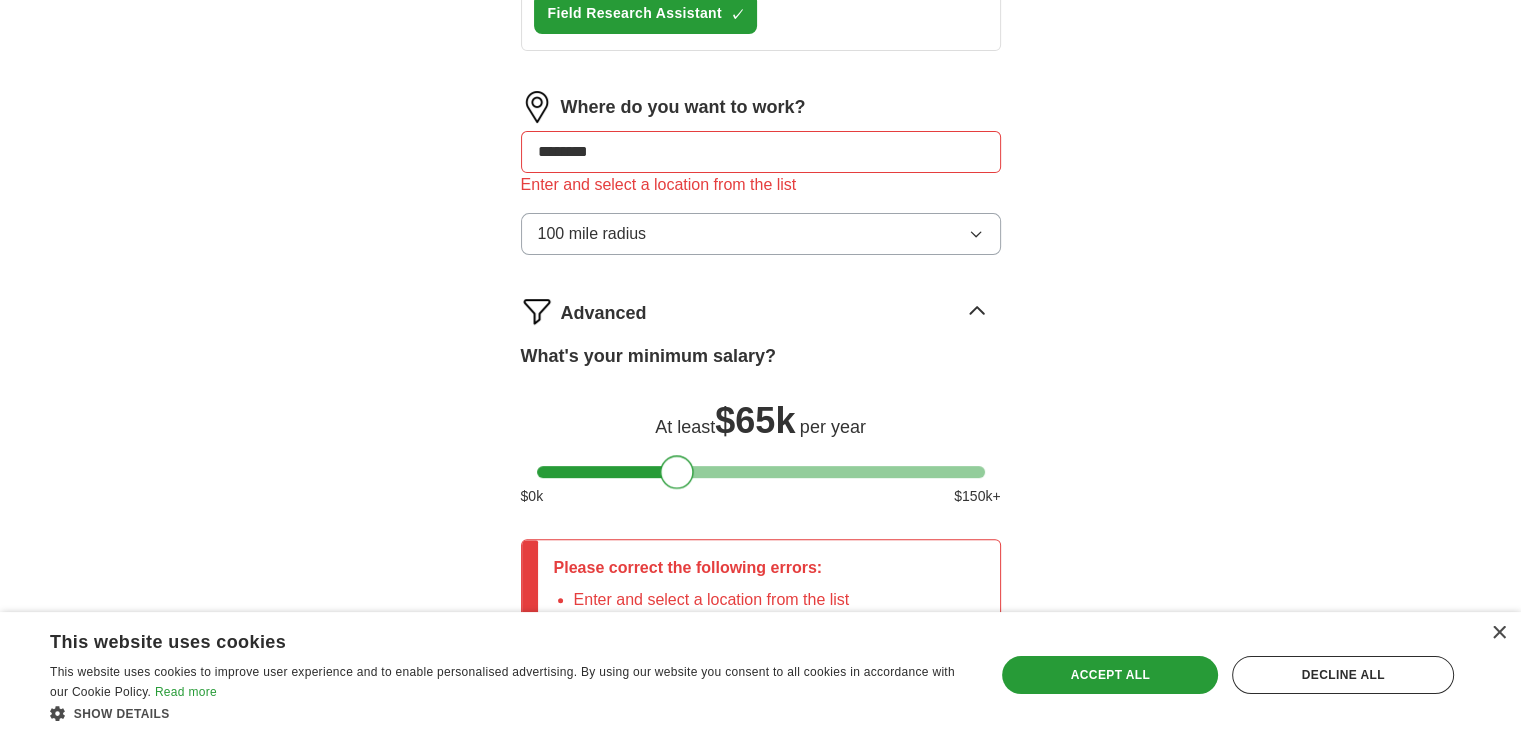 drag, startPoint x: 556, startPoint y: 562, endPoint x: 678, endPoint y: 560, distance: 122.016396 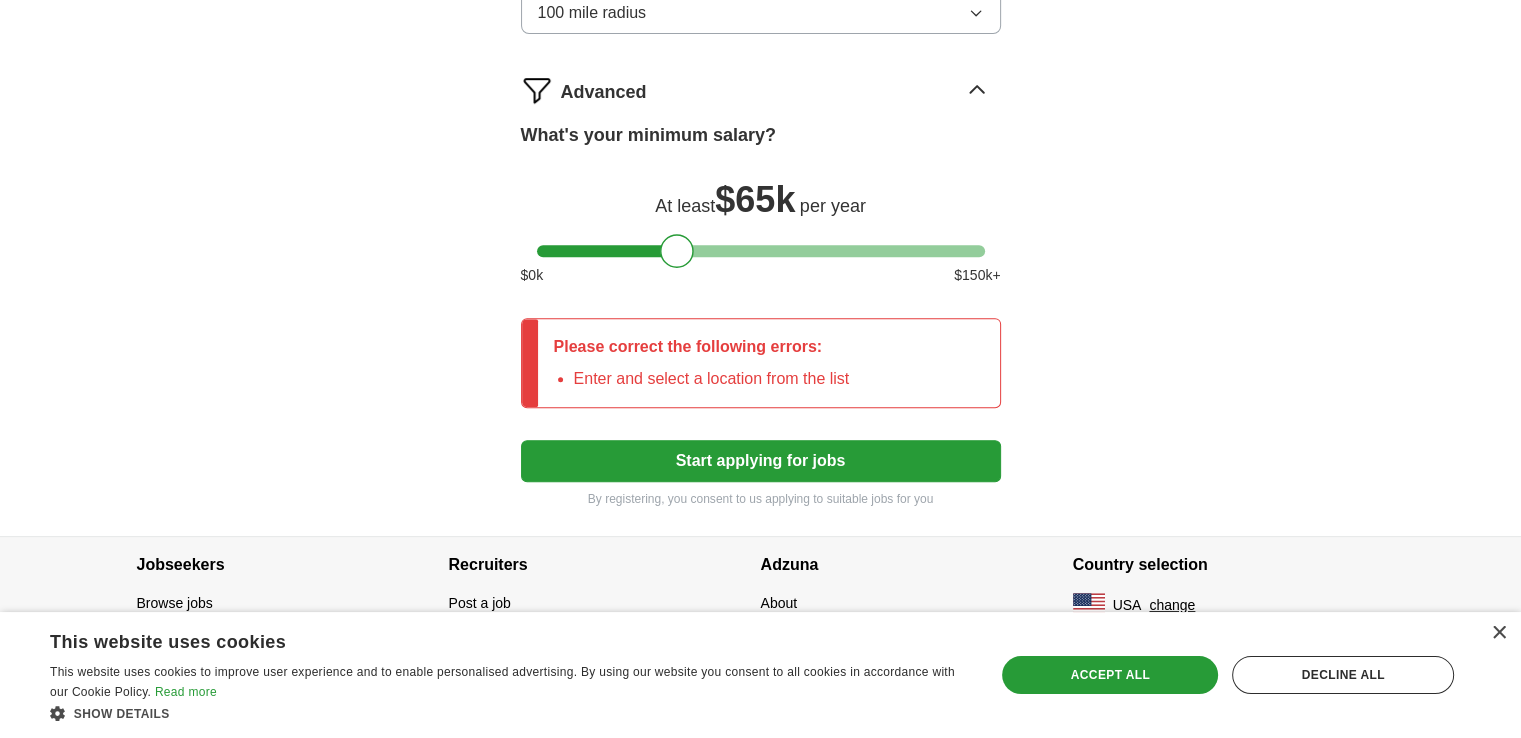 scroll, scrollTop: 956, scrollLeft: 0, axis: vertical 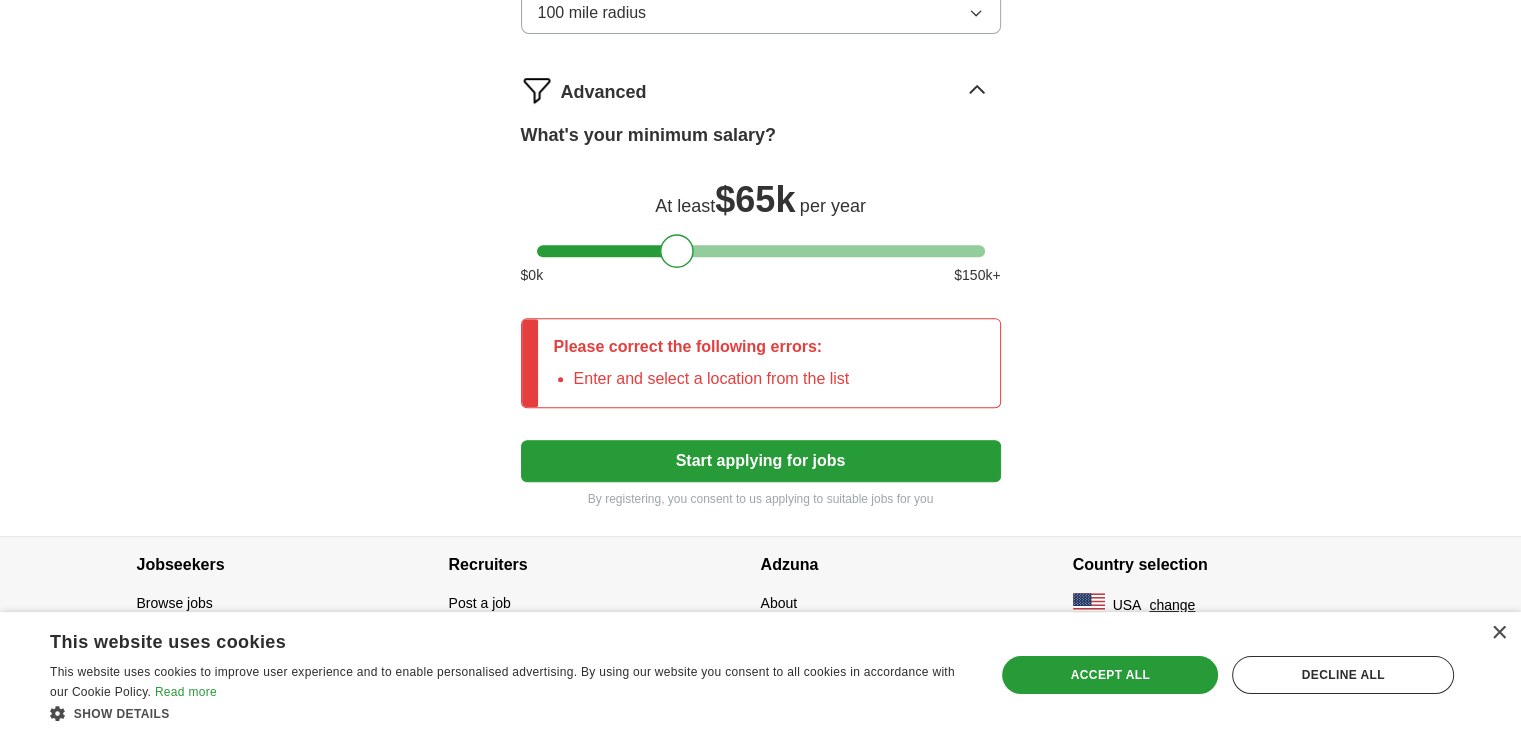 click on "Start applying for jobs" at bounding box center [761, 461] 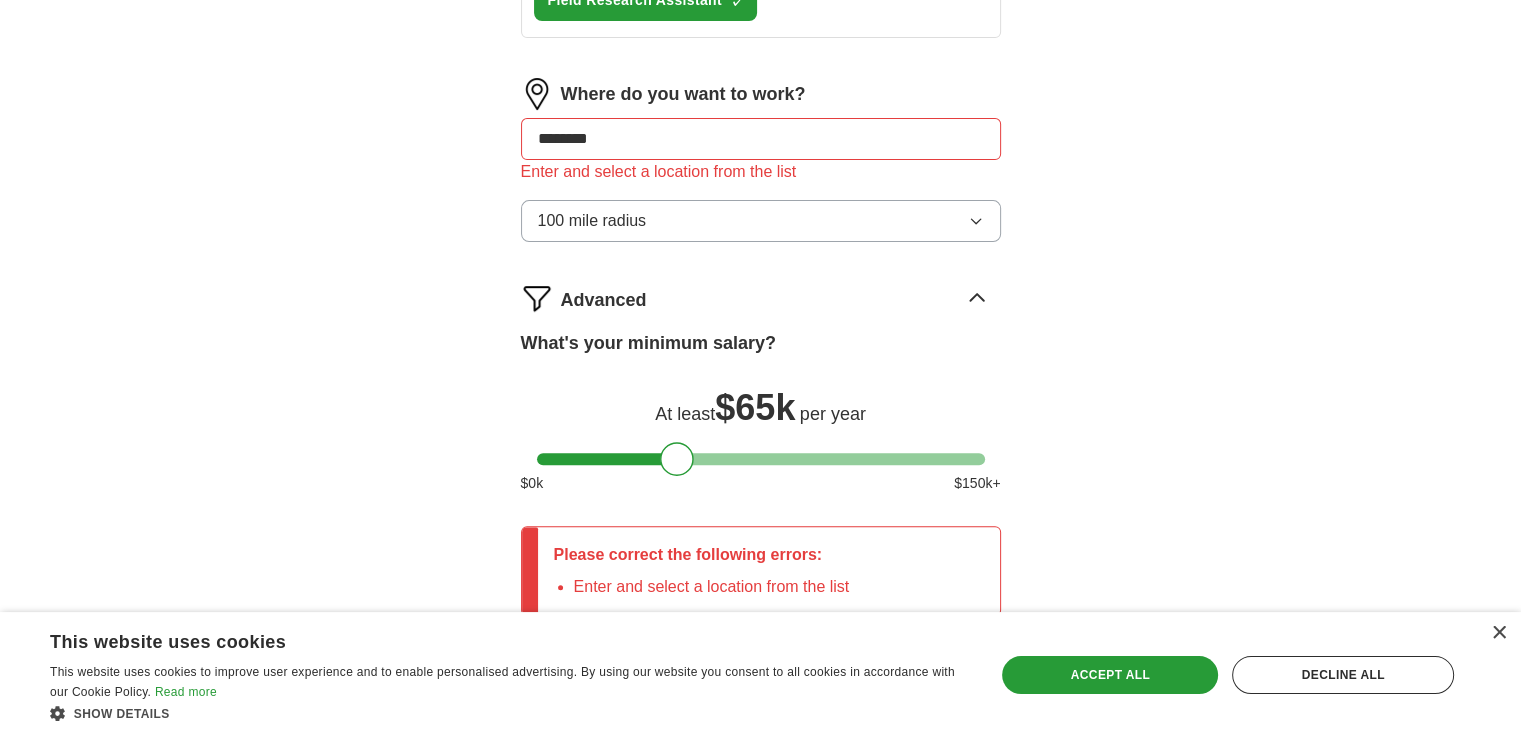 scroll, scrollTop: 656, scrollLeft: 0, axis: vertical 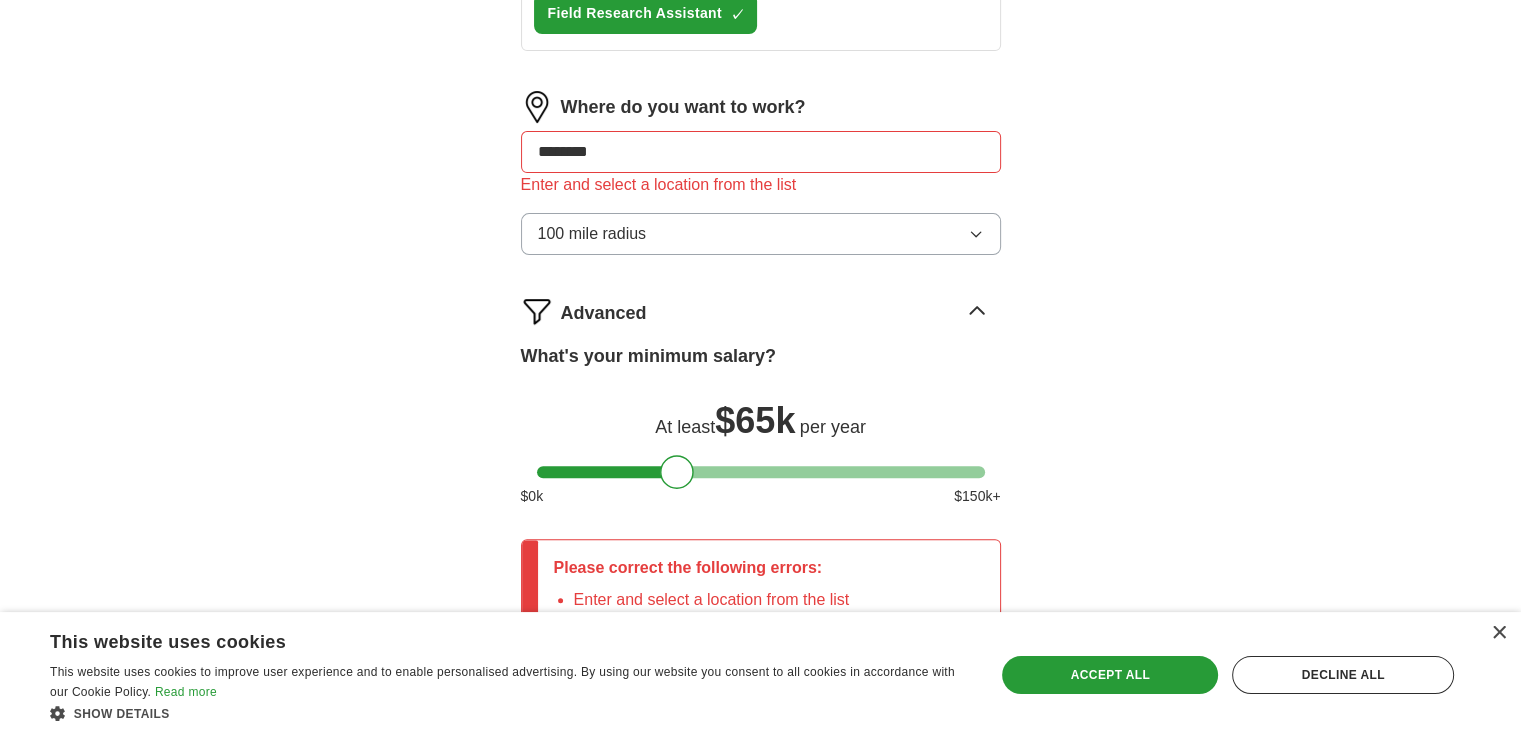 click on "********" at bounding box center (761, 152) 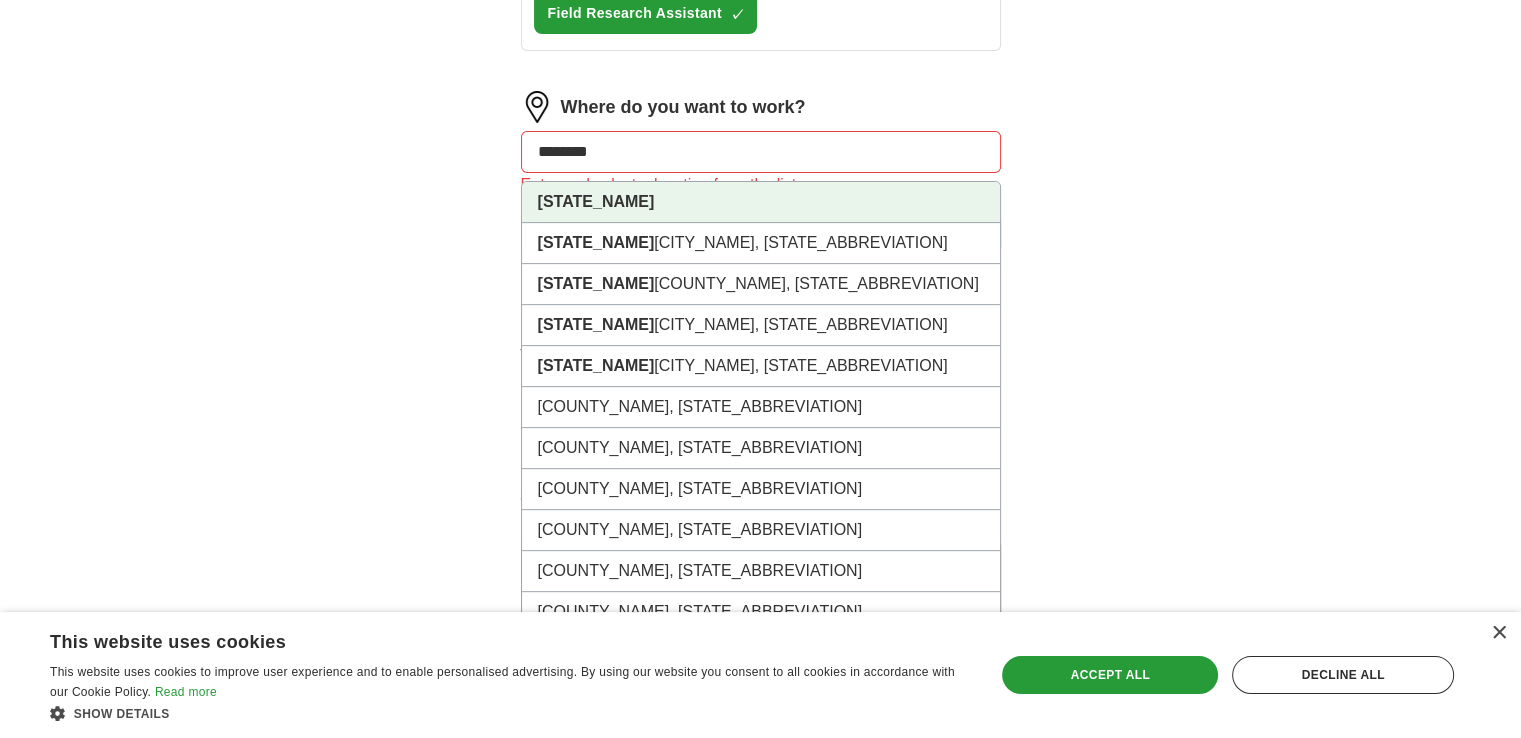 click on "[STATE_NAME]" at bounding box center [596, 201] 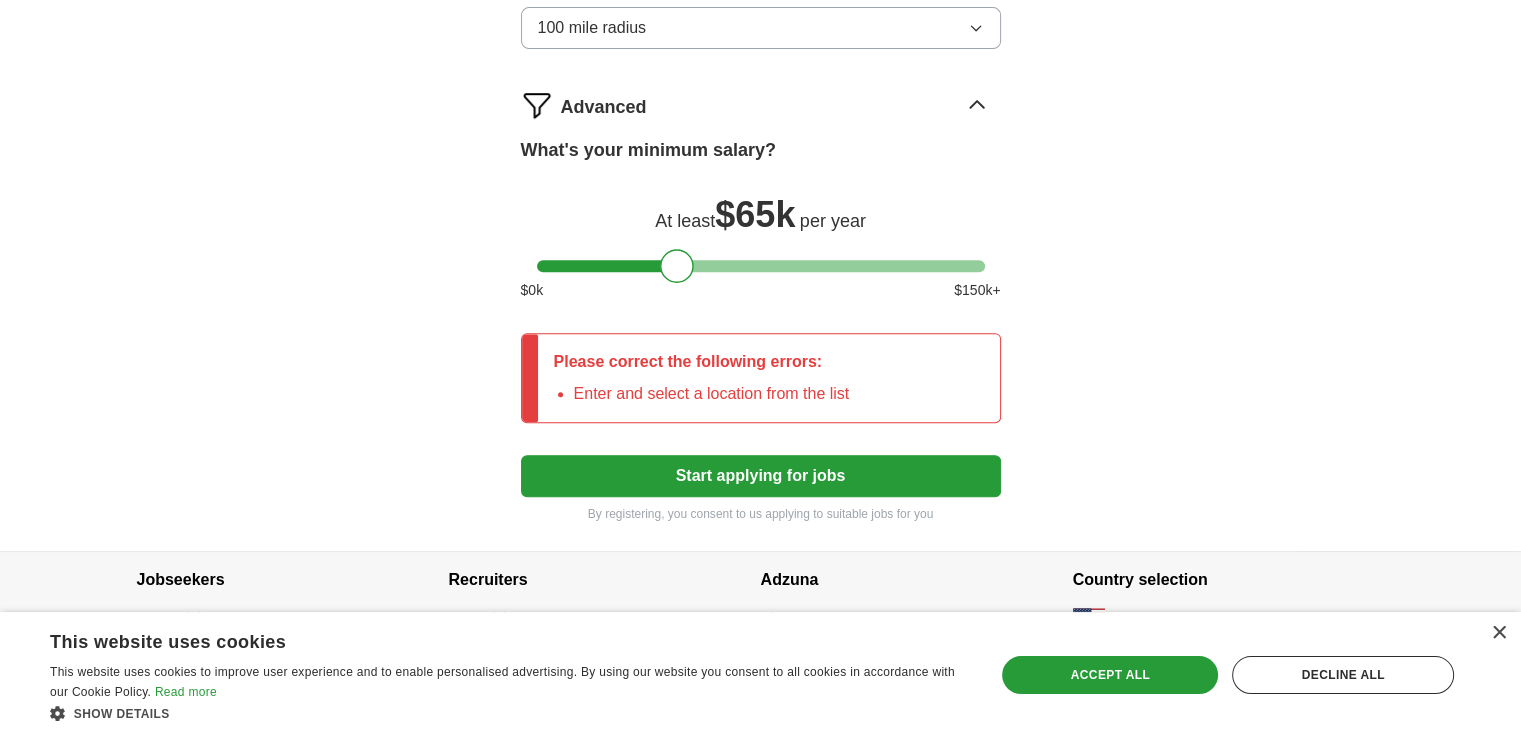 scroll, scrollTop: 966, scrollLeft: 0, axis: vertical 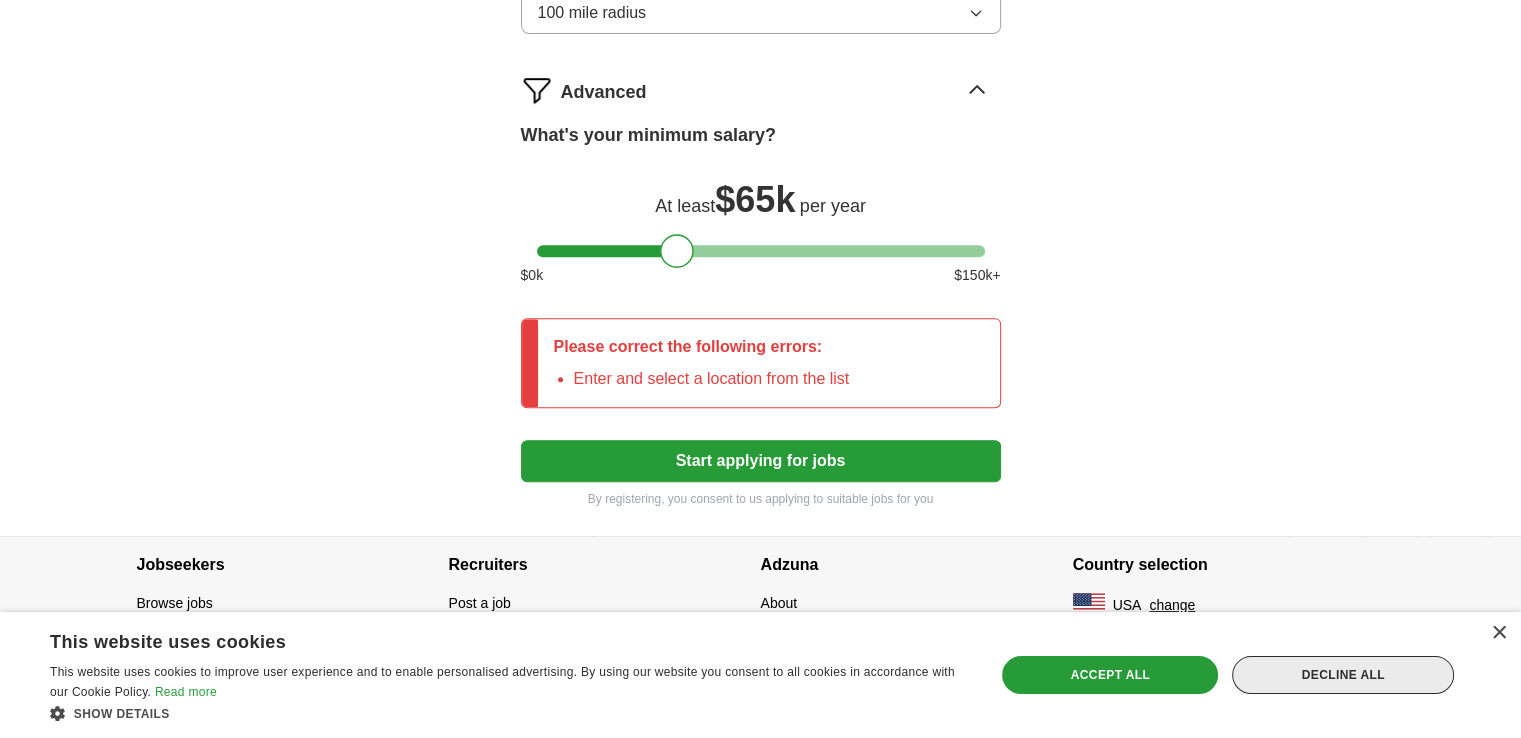 click on "Decline all" at bounding box center (1343, 675) 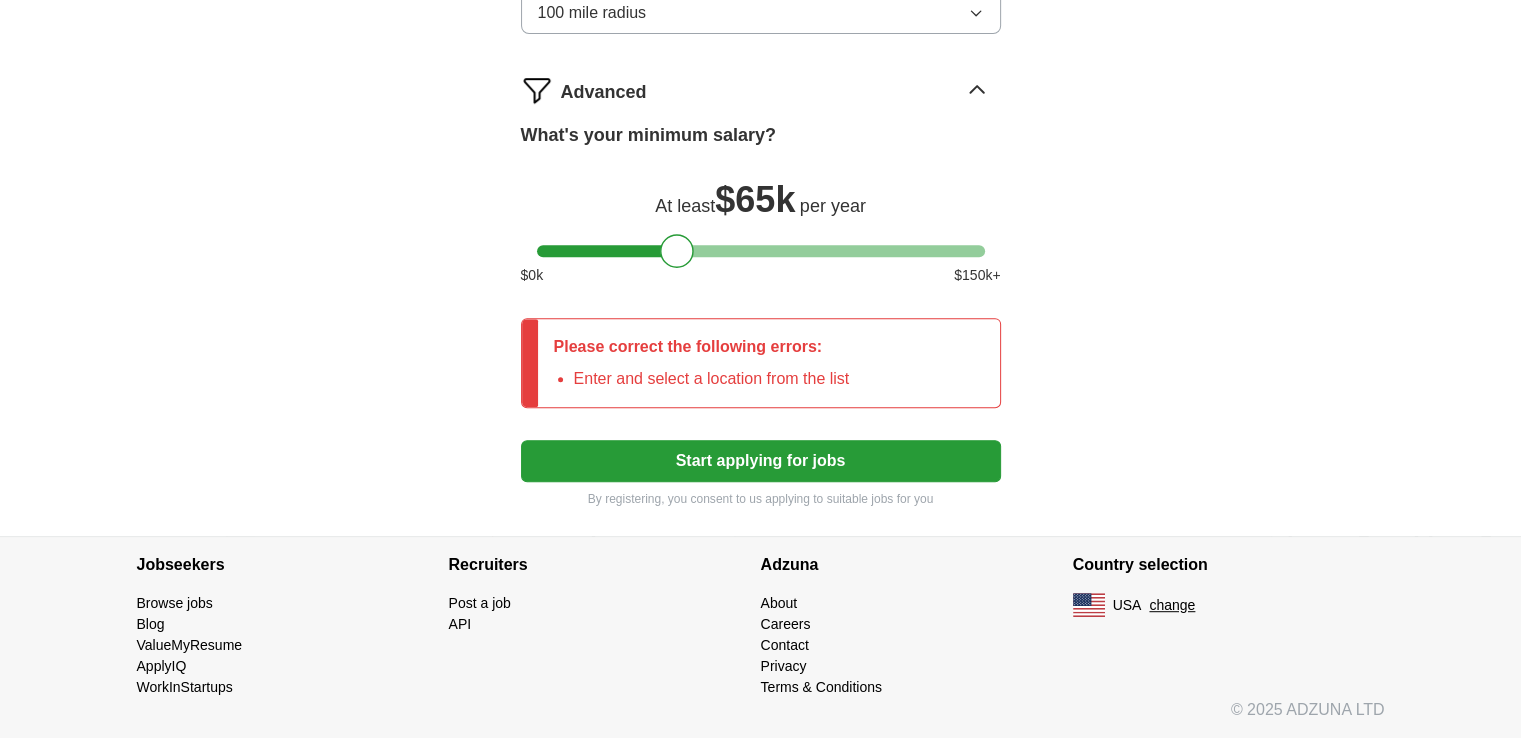 click on "Start applying for jobs" at bounding box center [761, 461] 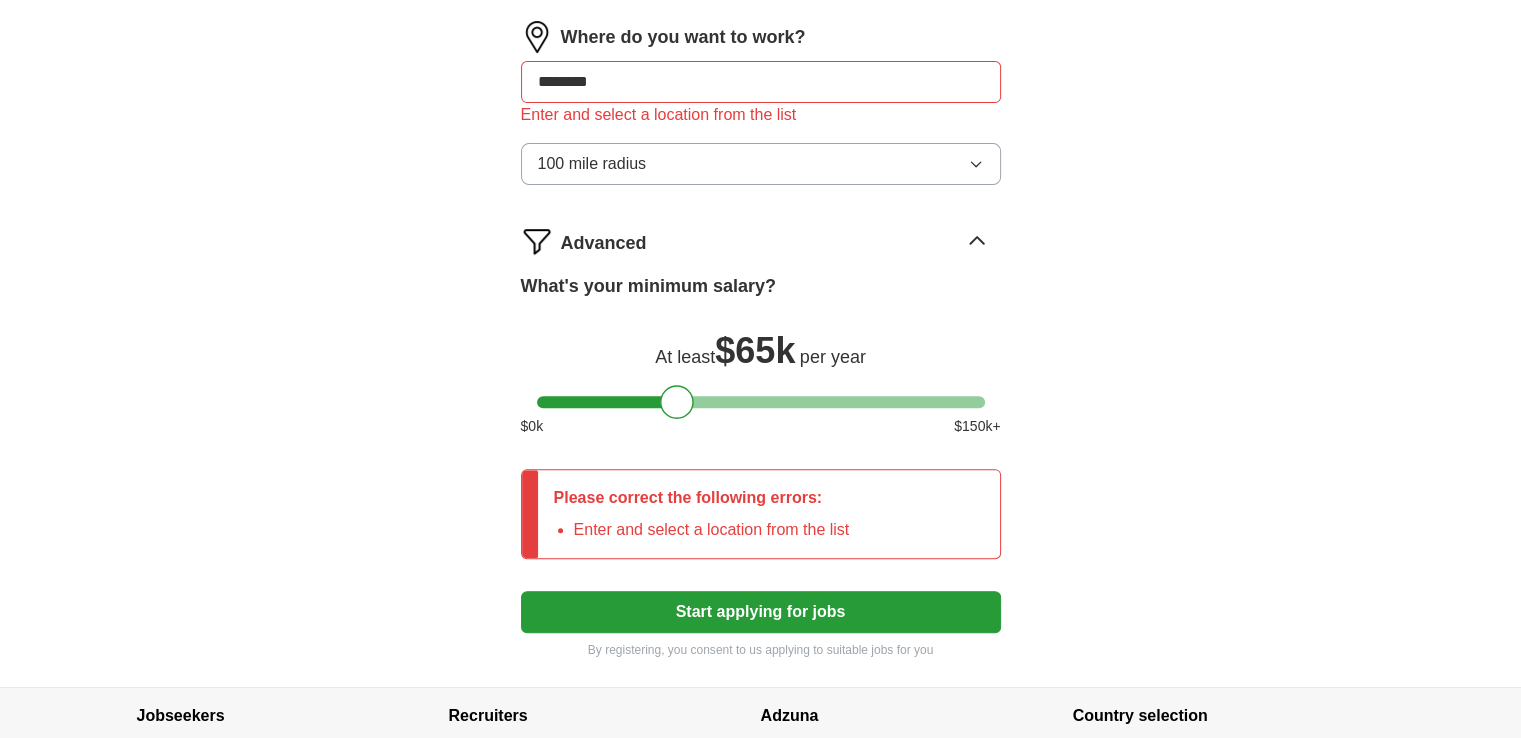 scroll, scrollTop: 666, scrollLeft: 0, axis: vertical 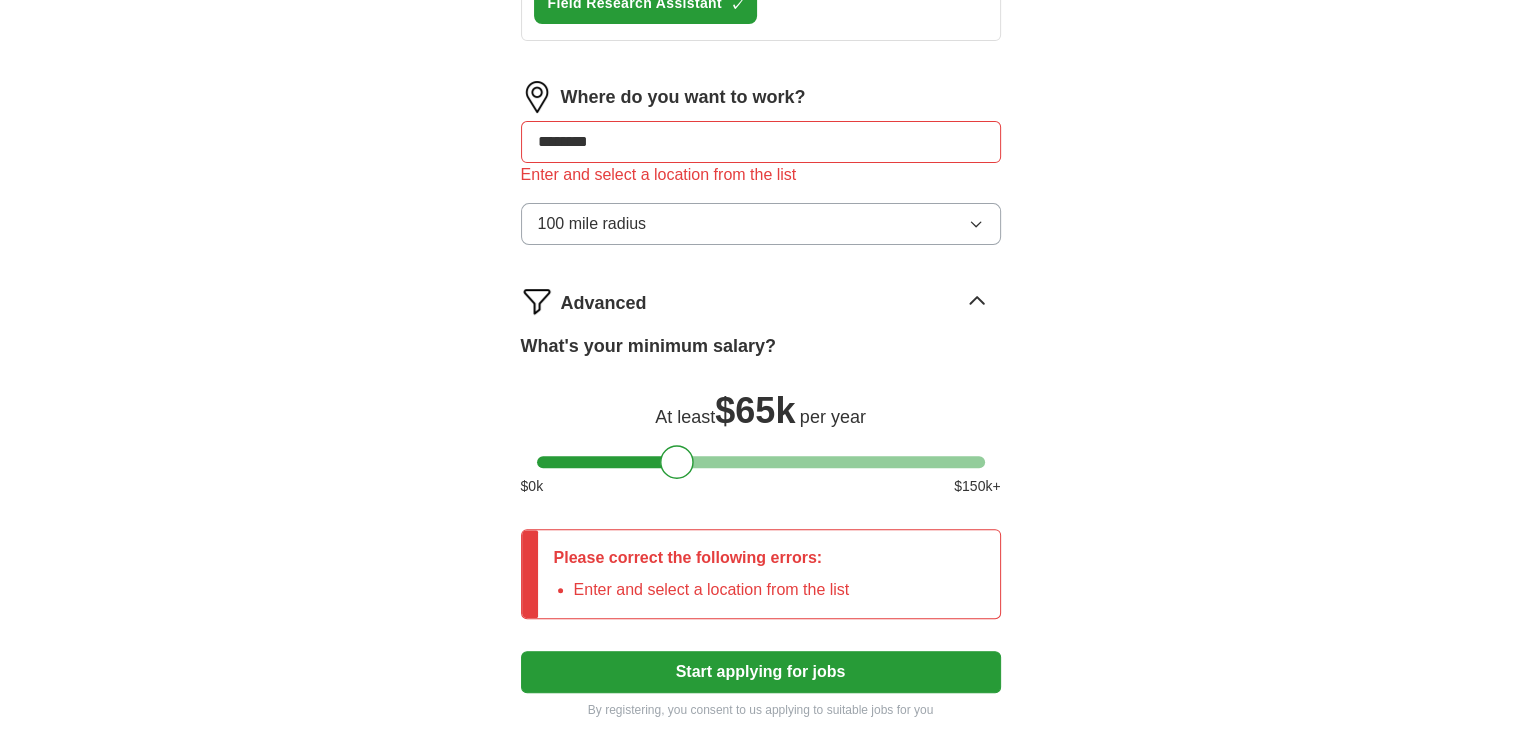click on "Advanced" at bounding box center [781, 301] 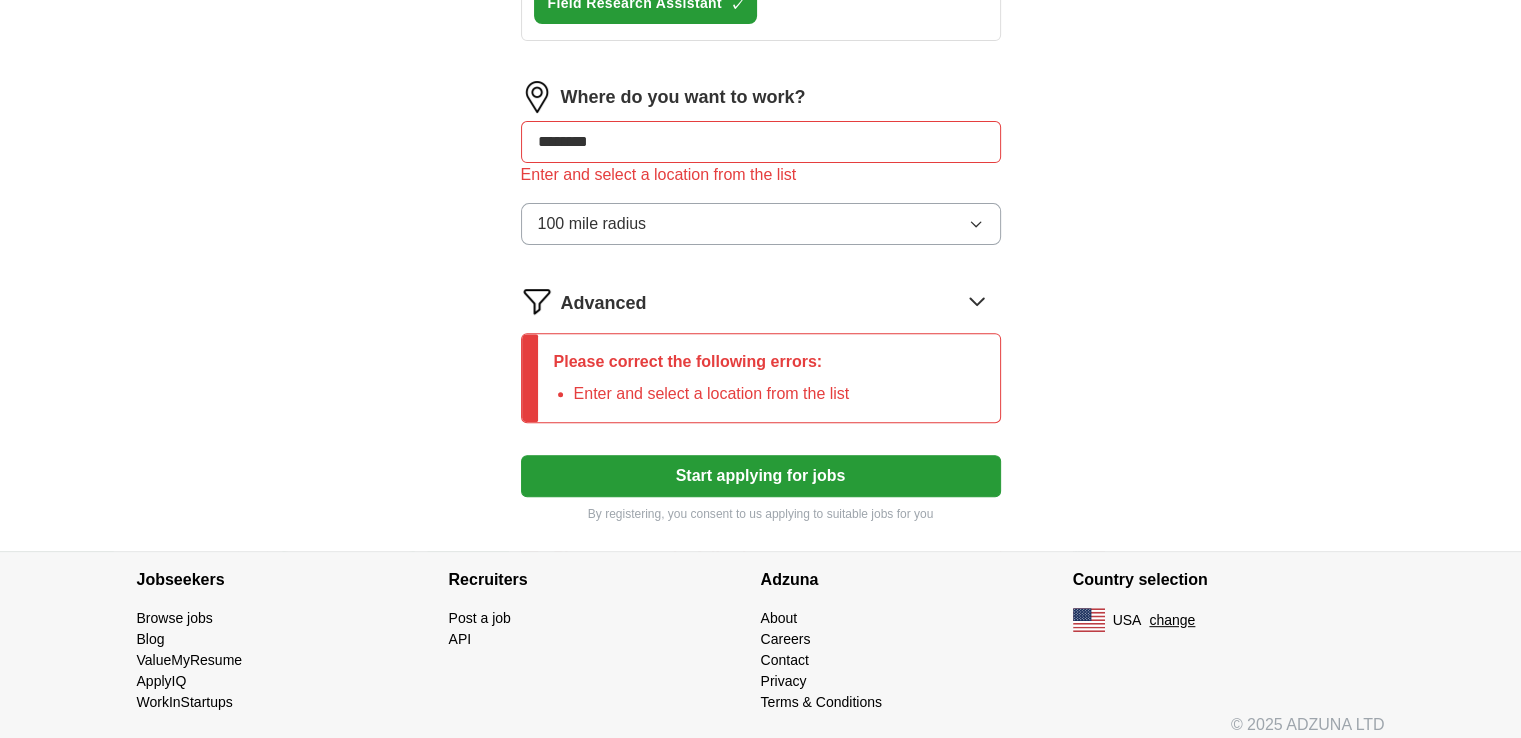 click on "Advanced" at bounding box center [781, 301] 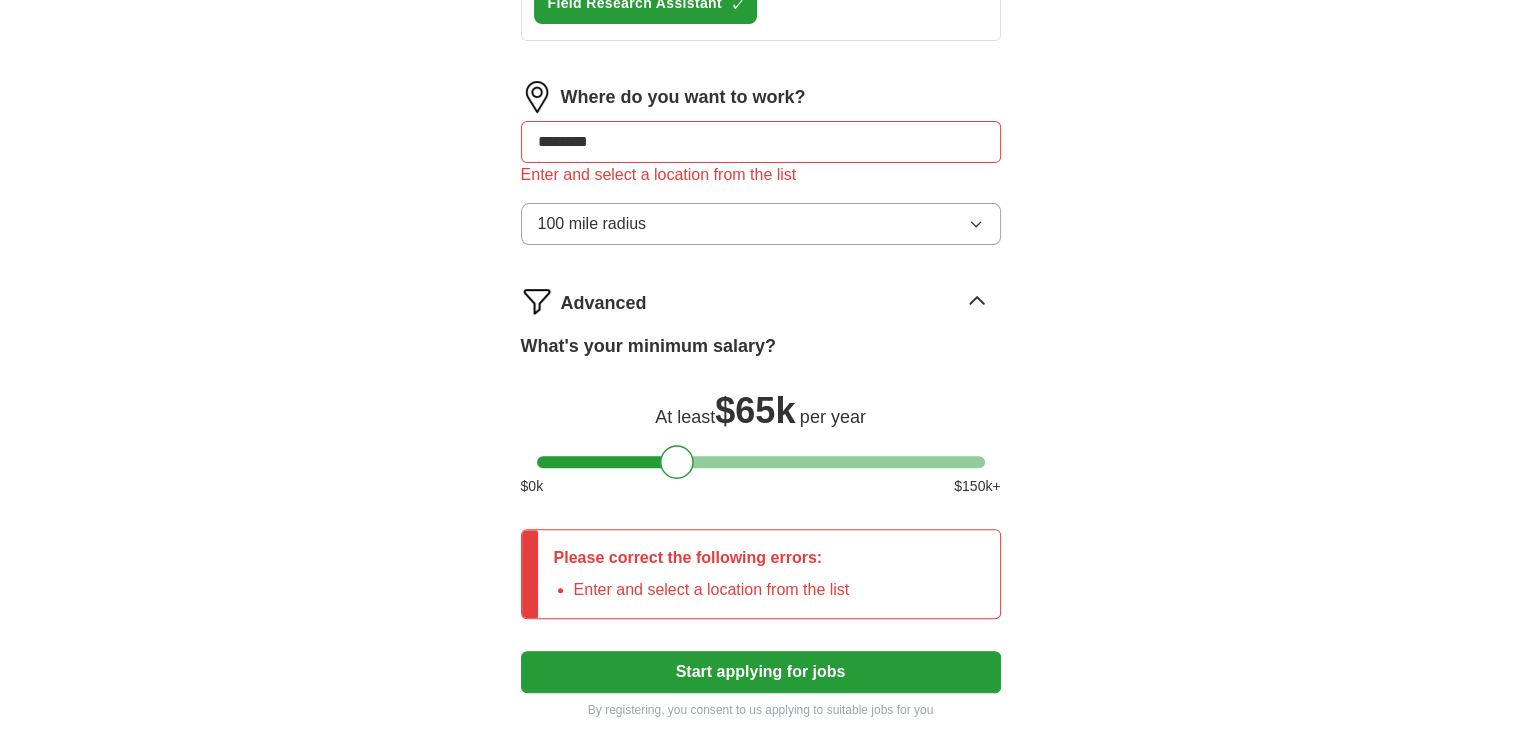 click on "********" at bounding box center (761, 142) 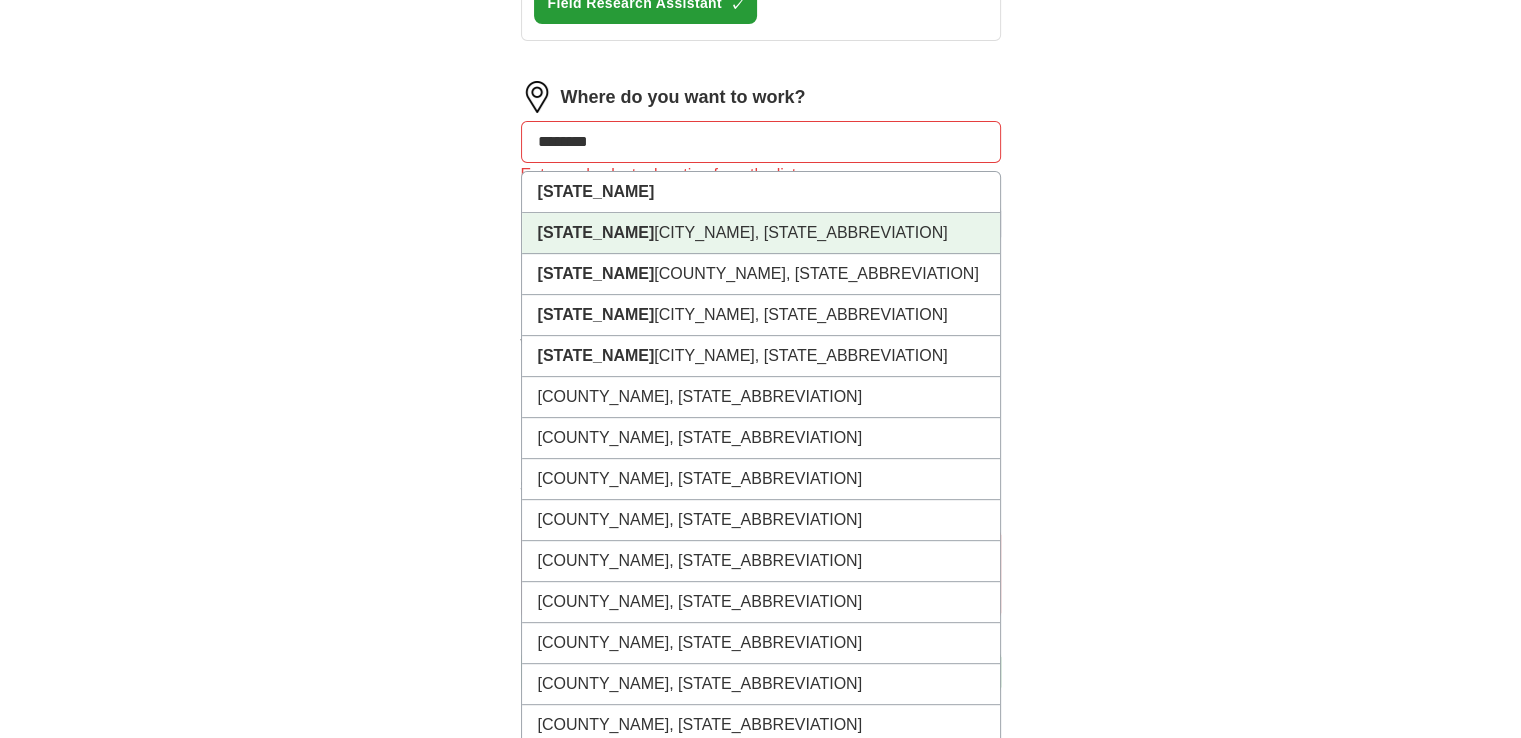 drag, startPoint x: 671, startPoint y: 329, endPoint x: 633, endPoint y: 327, distance: 38.052597 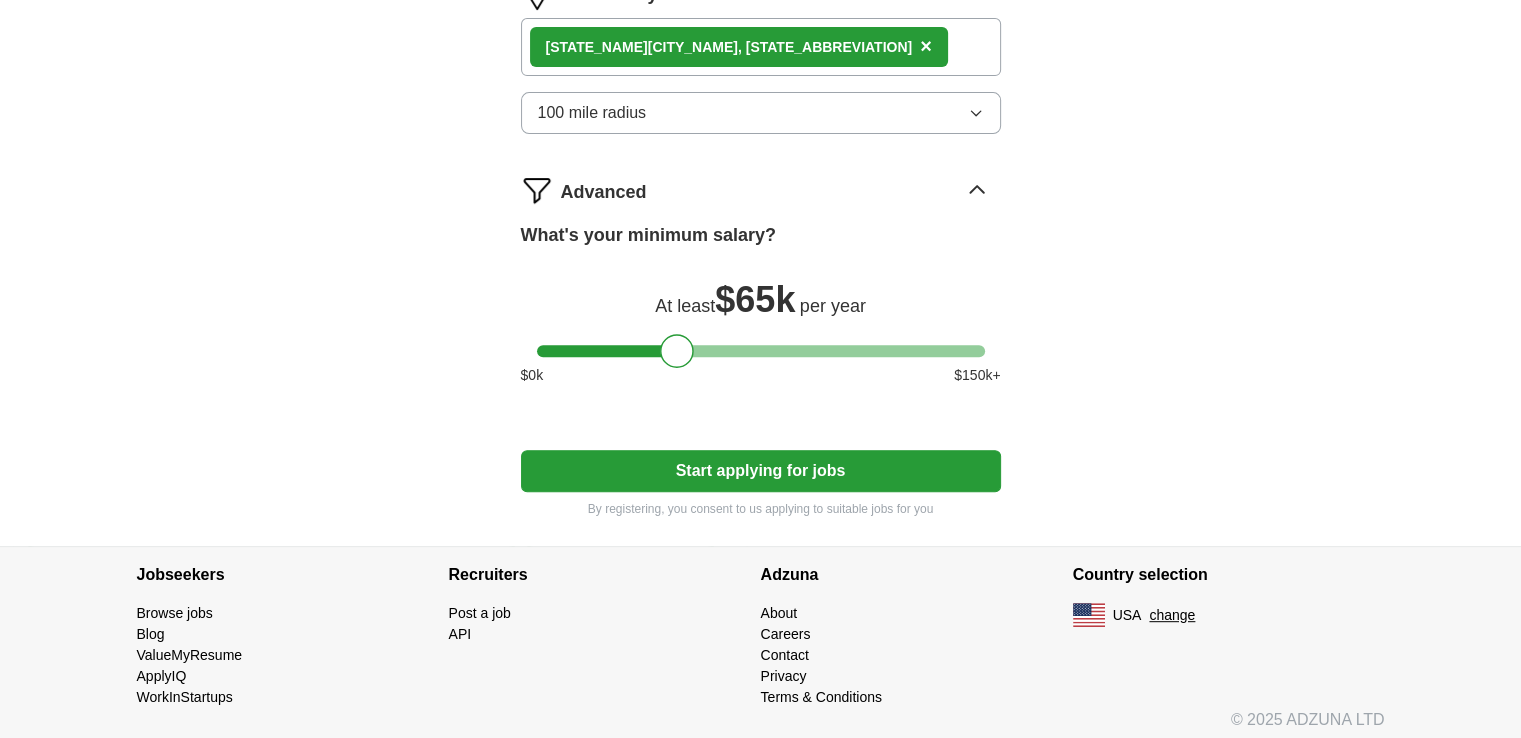 scroll, scrollTop: 868, scrollLeft: 0, axis: vertical 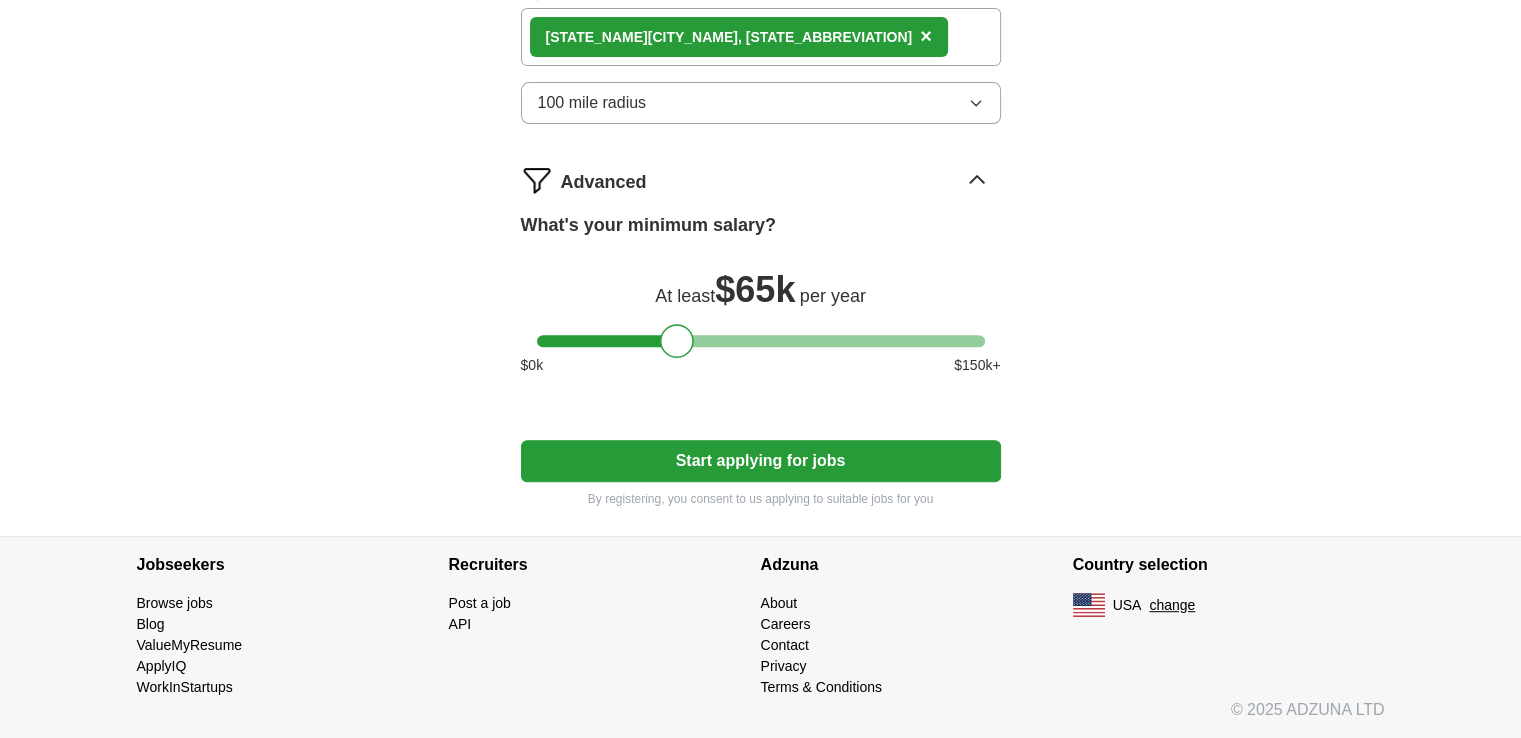 click on "Start applying for jobs" at bounding box center (761, 461) 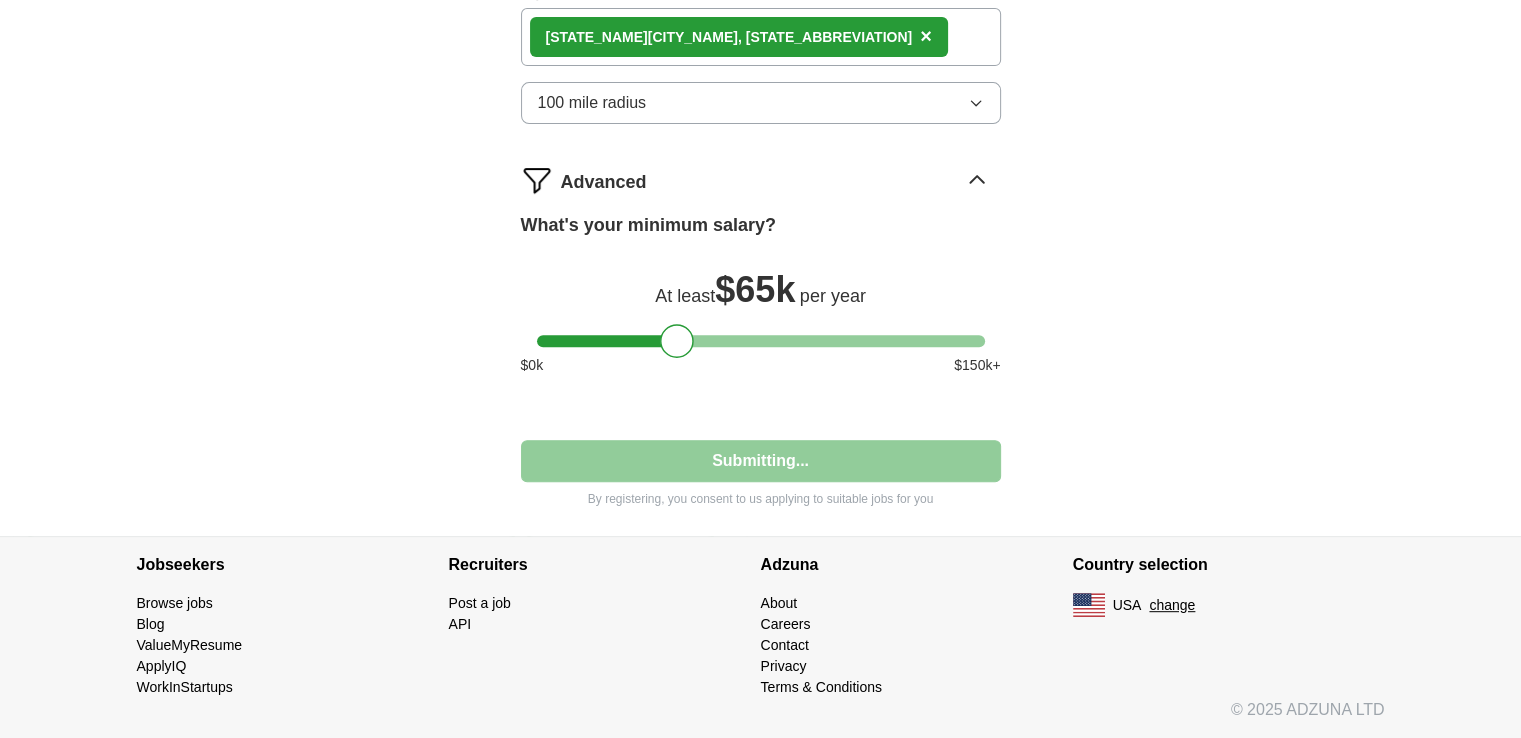 select on "**" 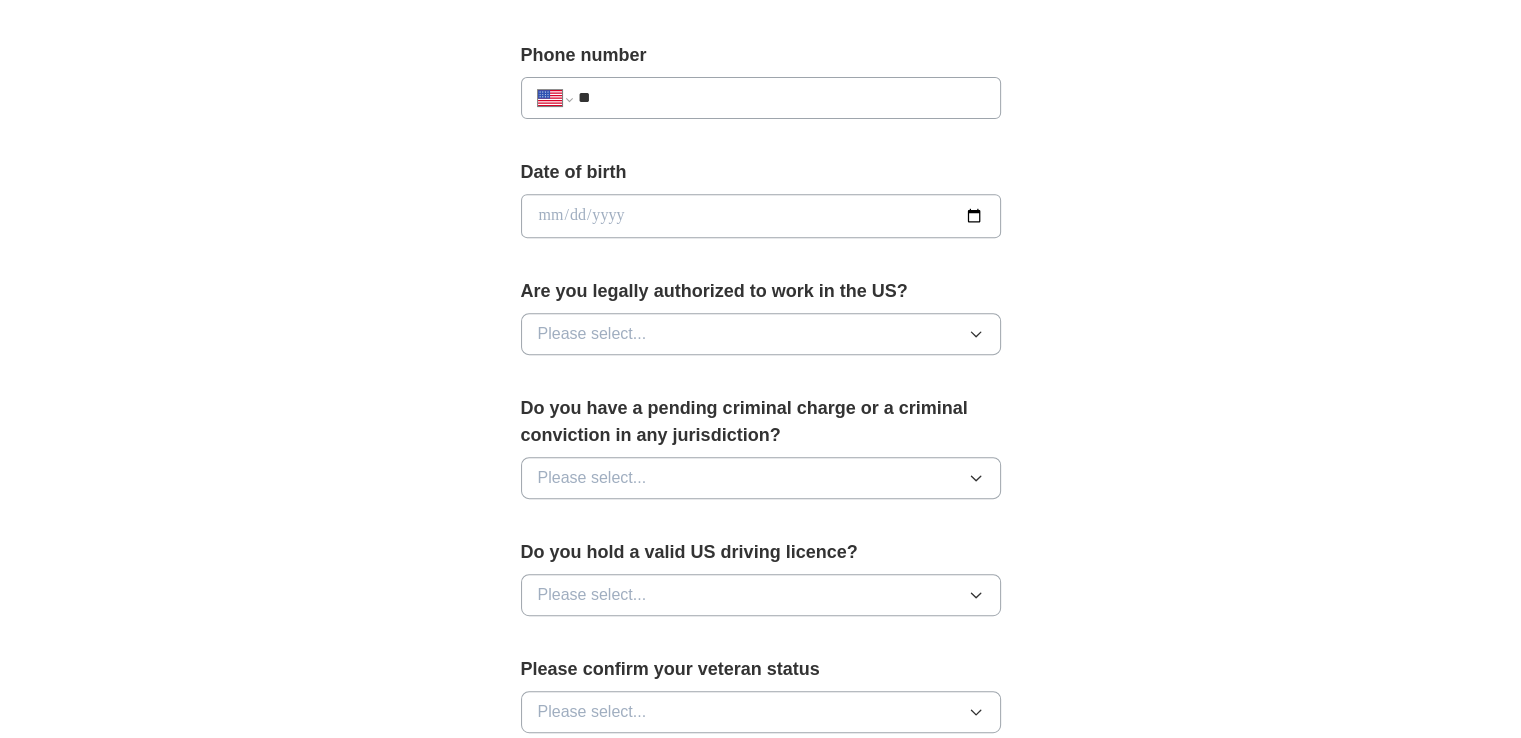 scroll, scrollTop: 900, scrollLeft: 0, axis: vertical 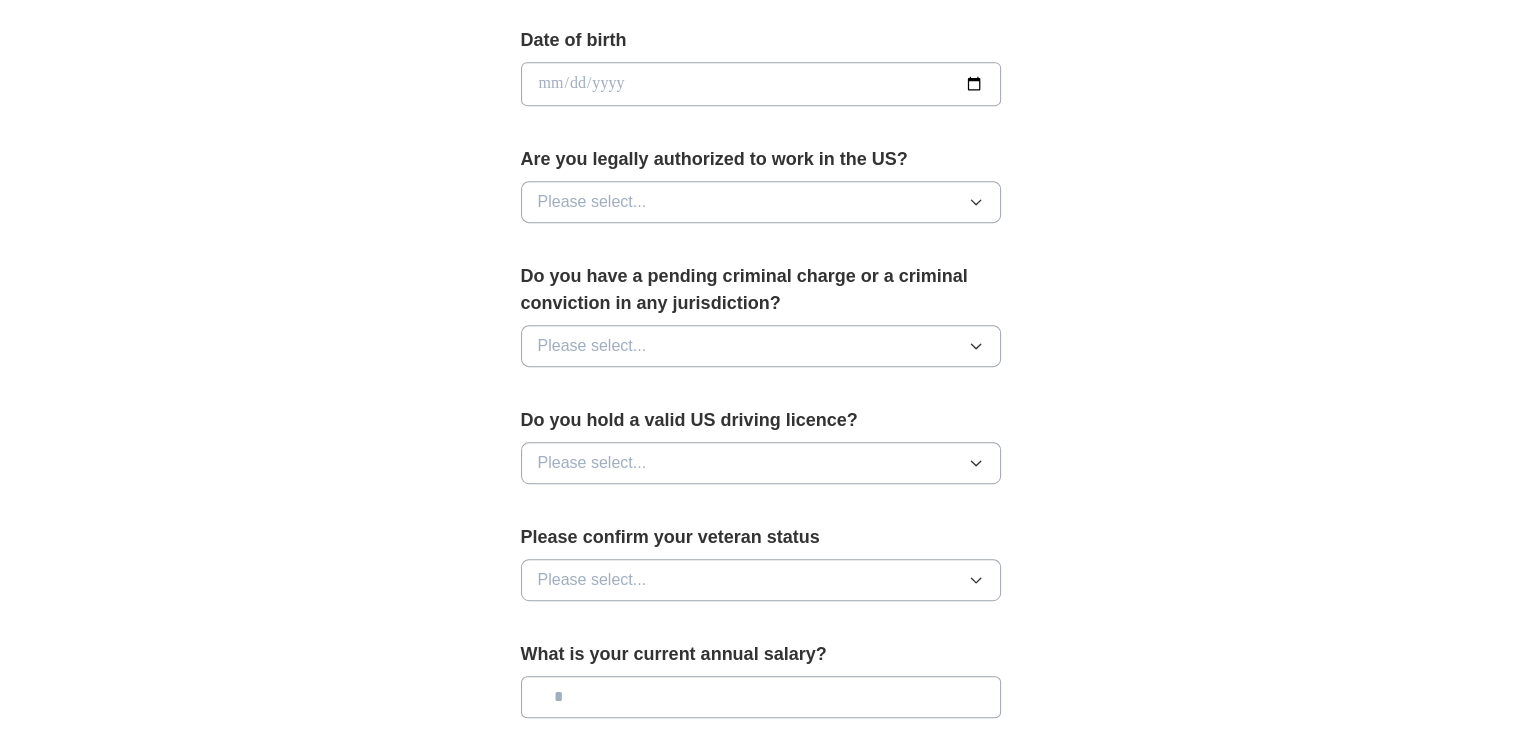 click 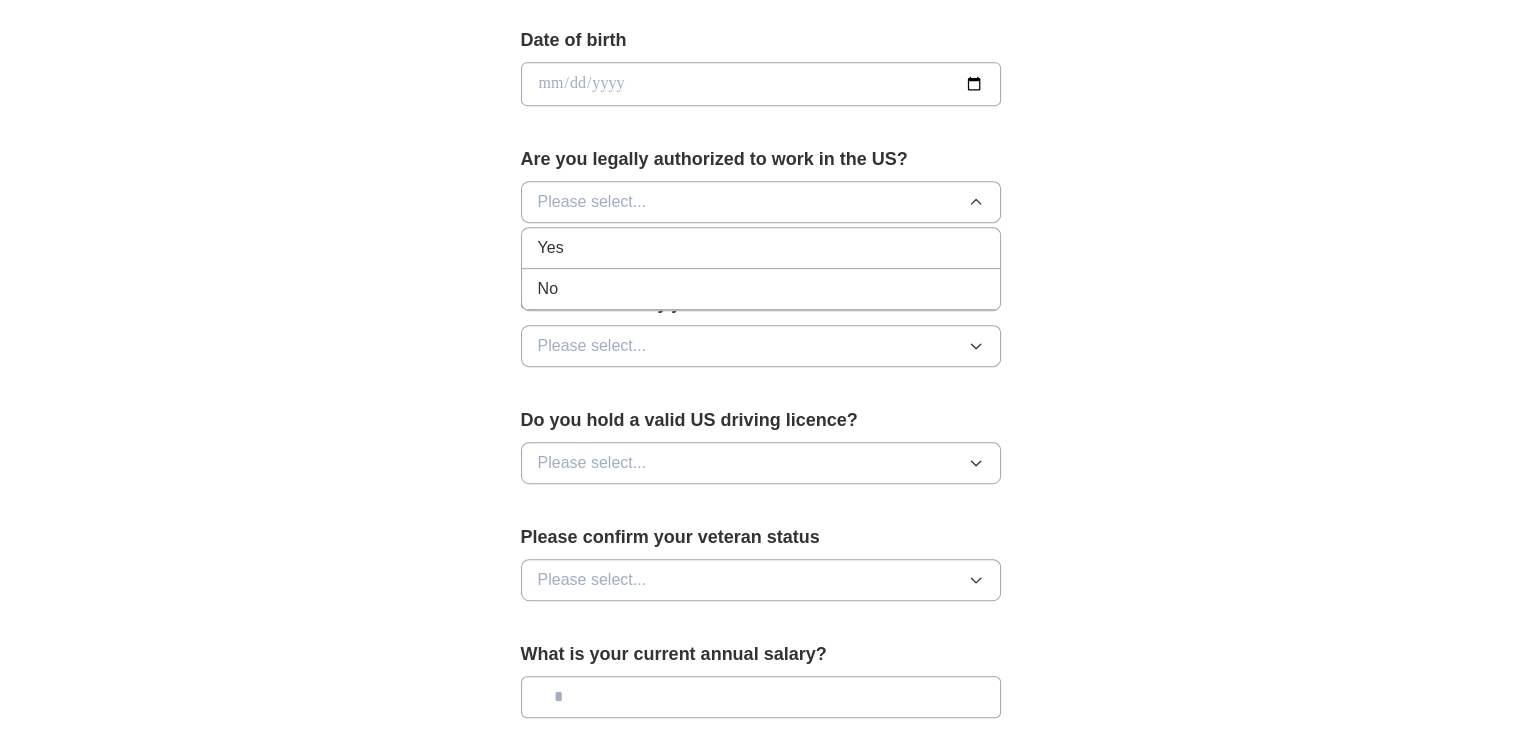 click on "Yes" at bounding box center (761, 248) 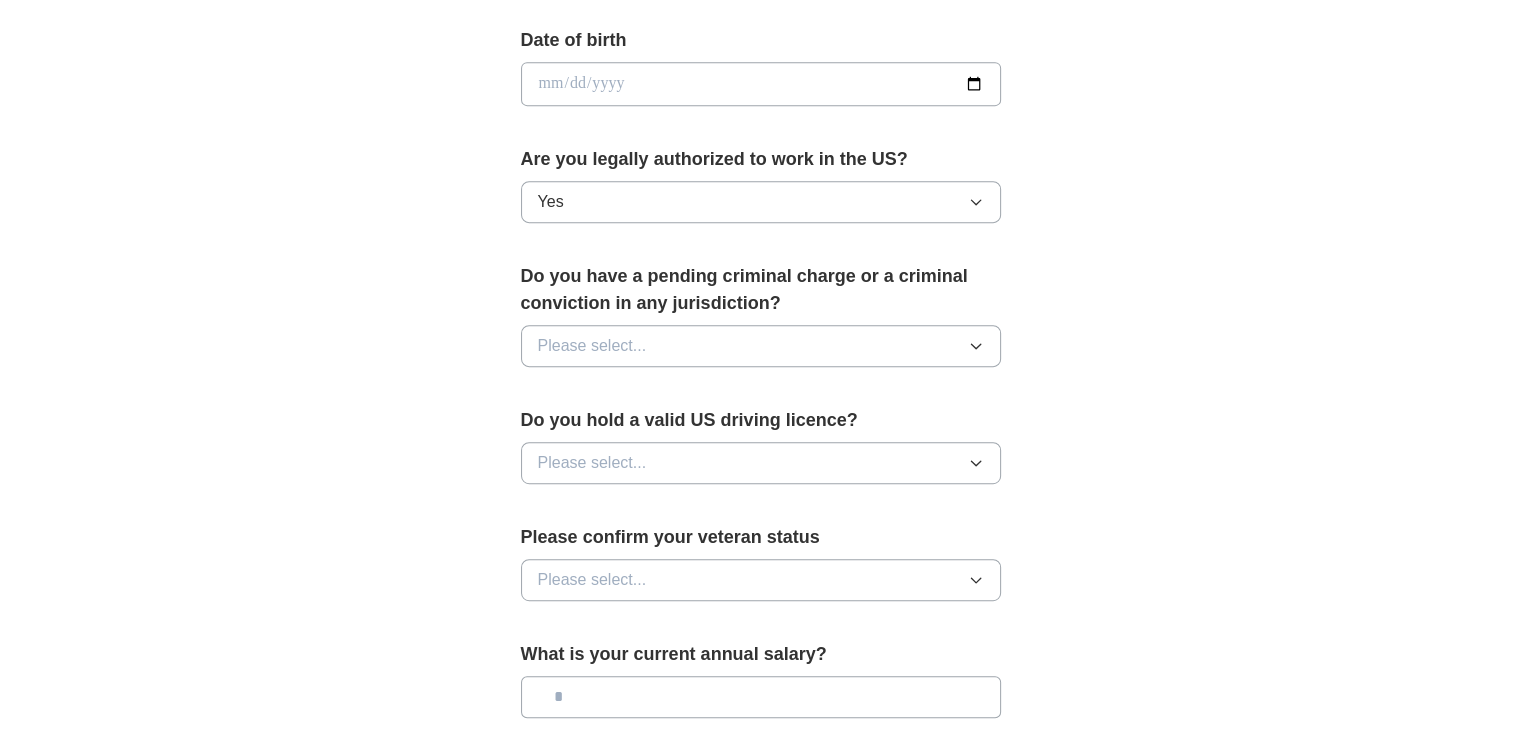 click on "Please select..." at bounding box center [761, 346] 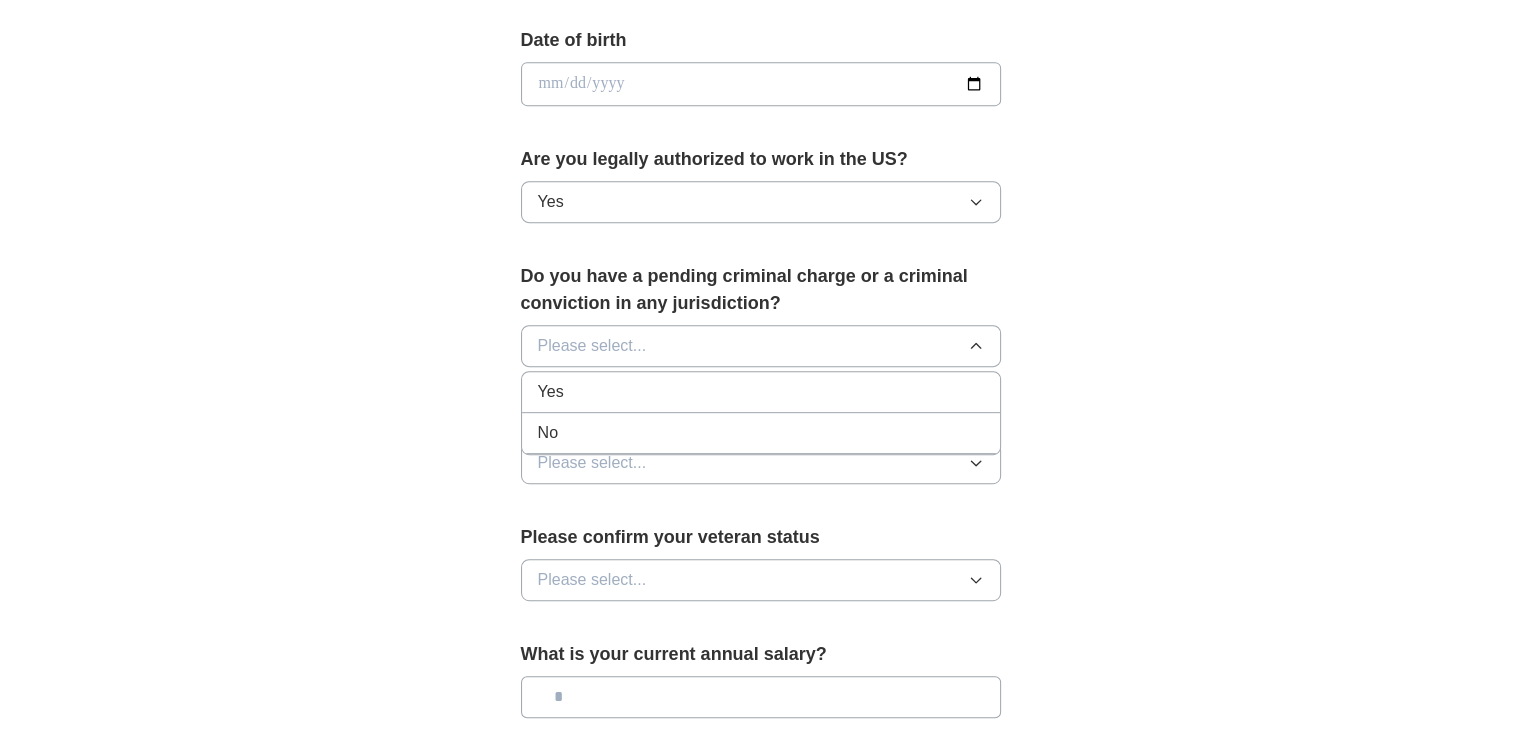 click on "No" at bounding box center [761, 433] 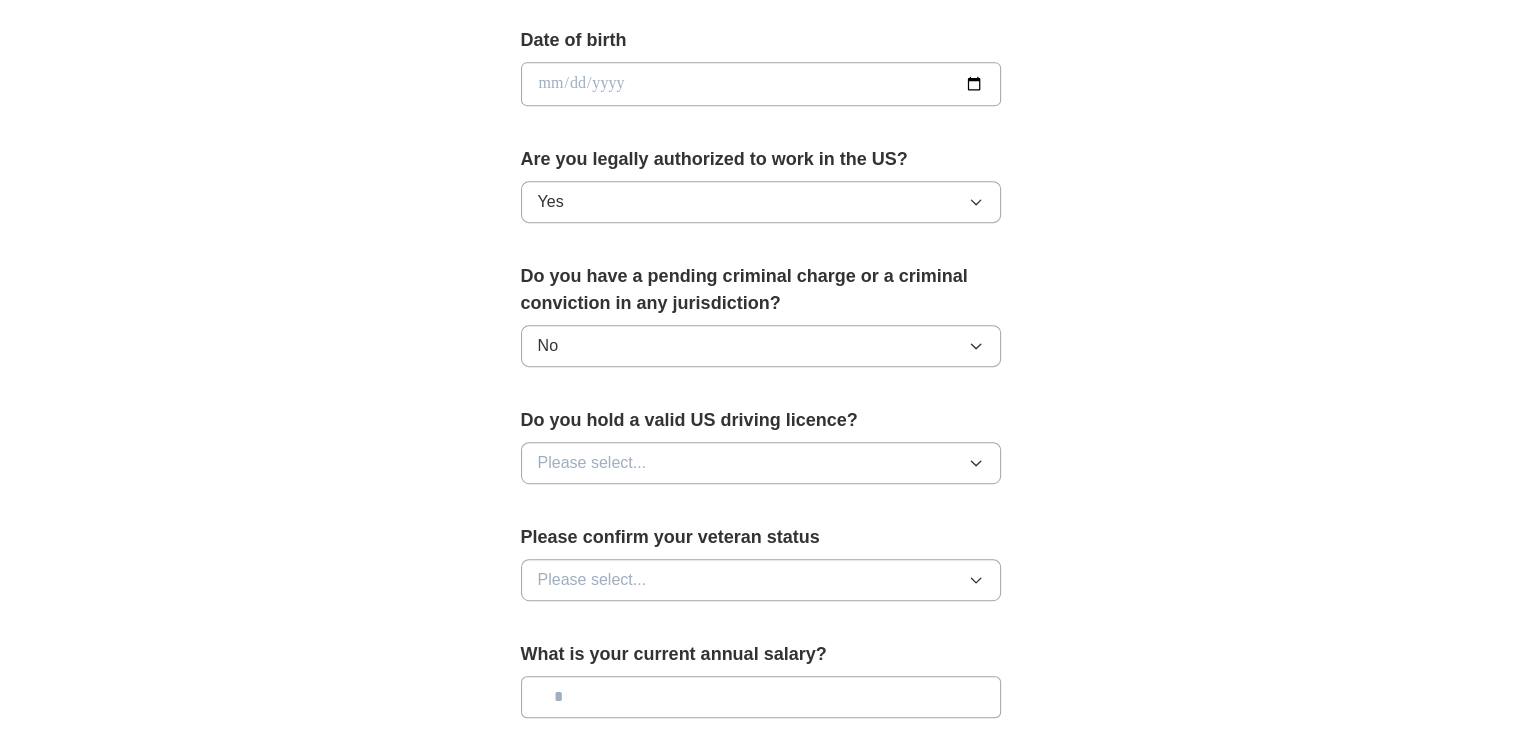 click on "Please select..." at bounding box center (761, 463) 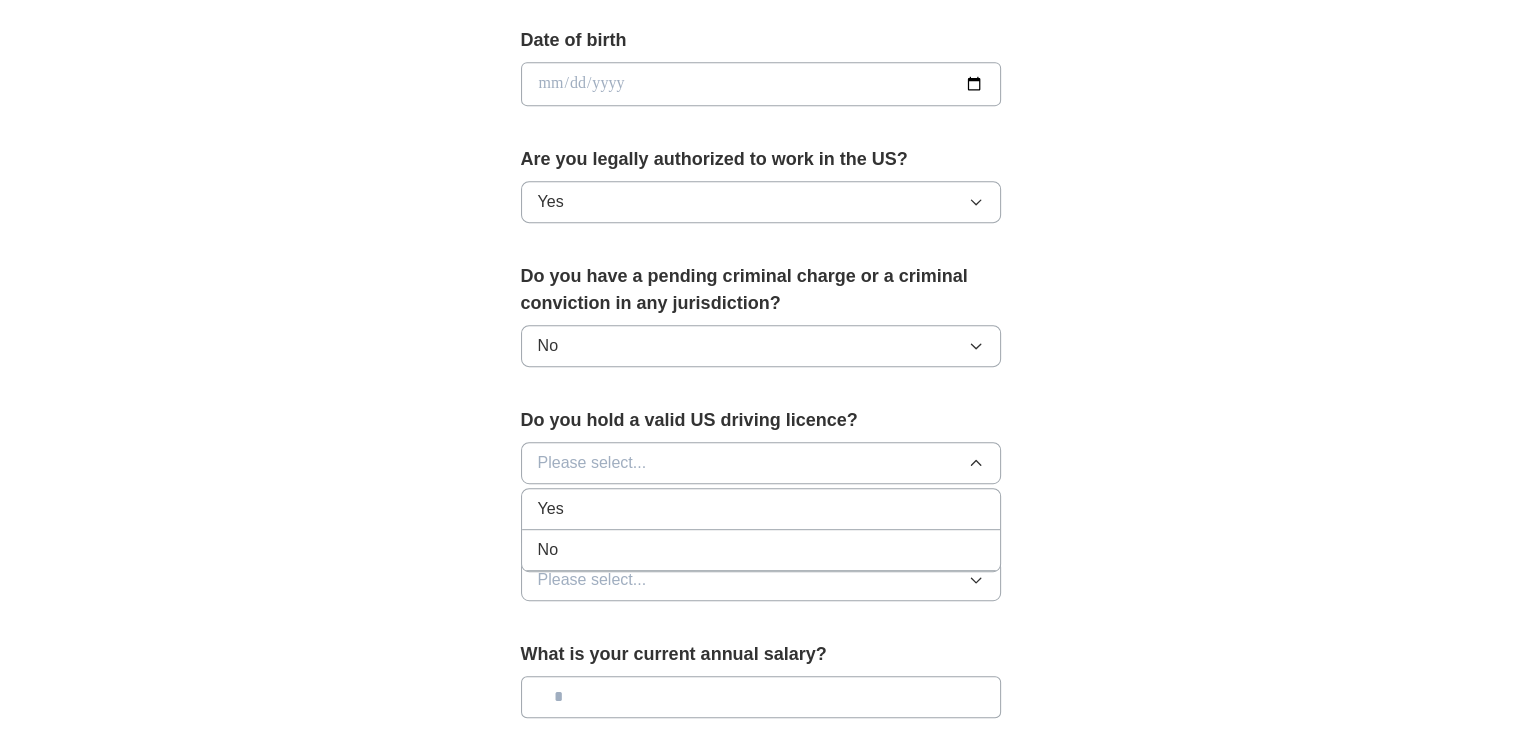click on "Yes" at bounding box center [761, 509] 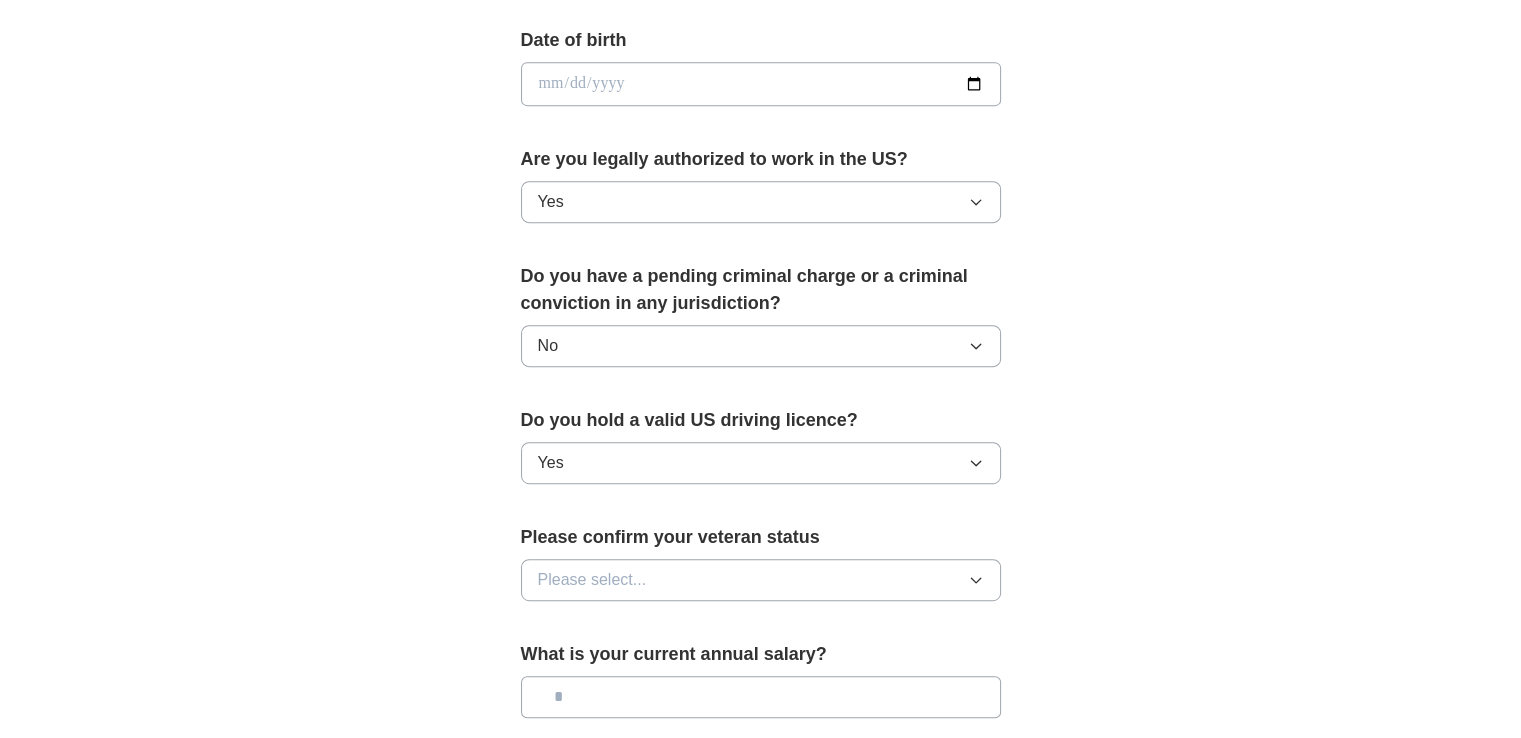 click on "Please select..." at bounding box center [761, 580] 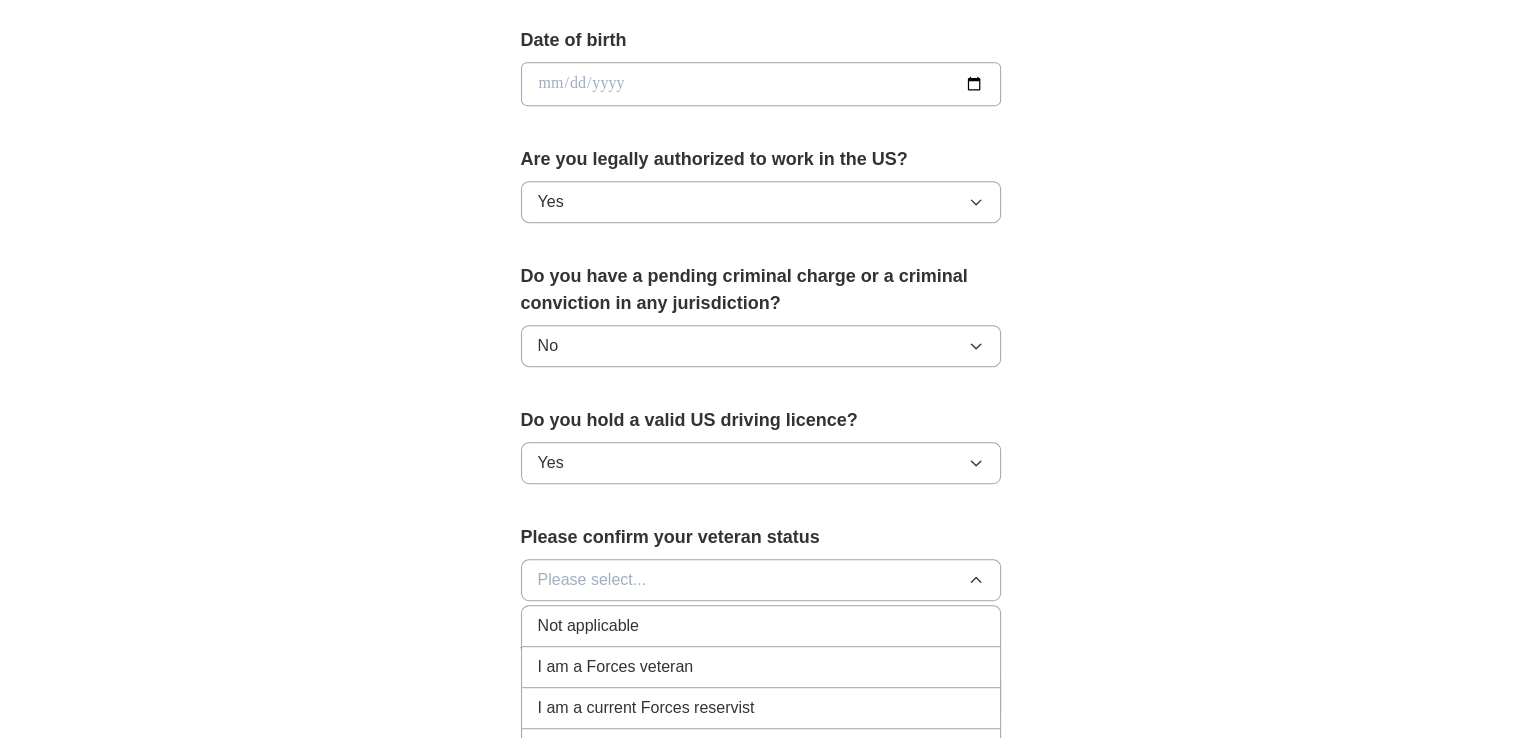 scroll, scrollTop: 1000, scrollLeft: 0, axis: vertical 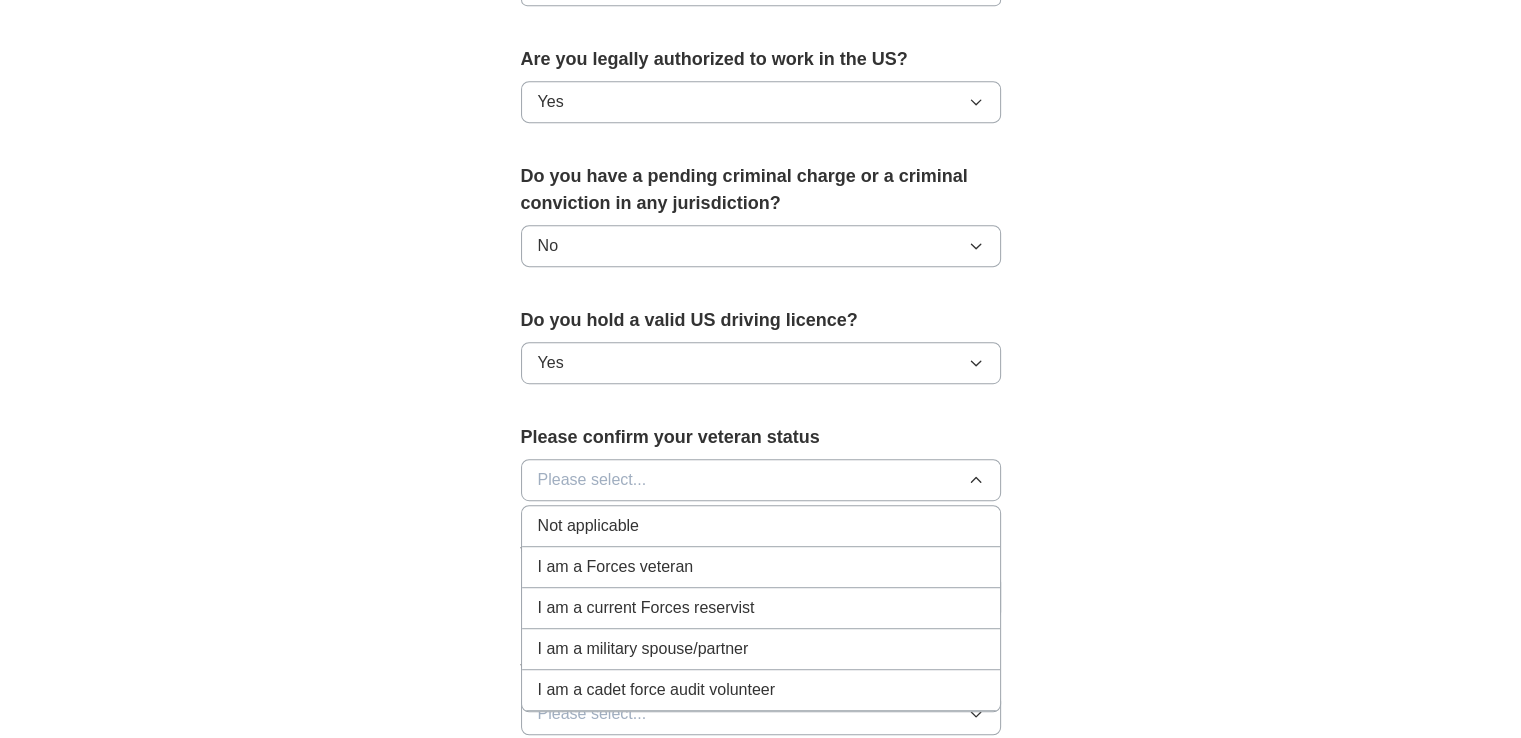 click on "Not applicable" at bounding box center [761, 526] 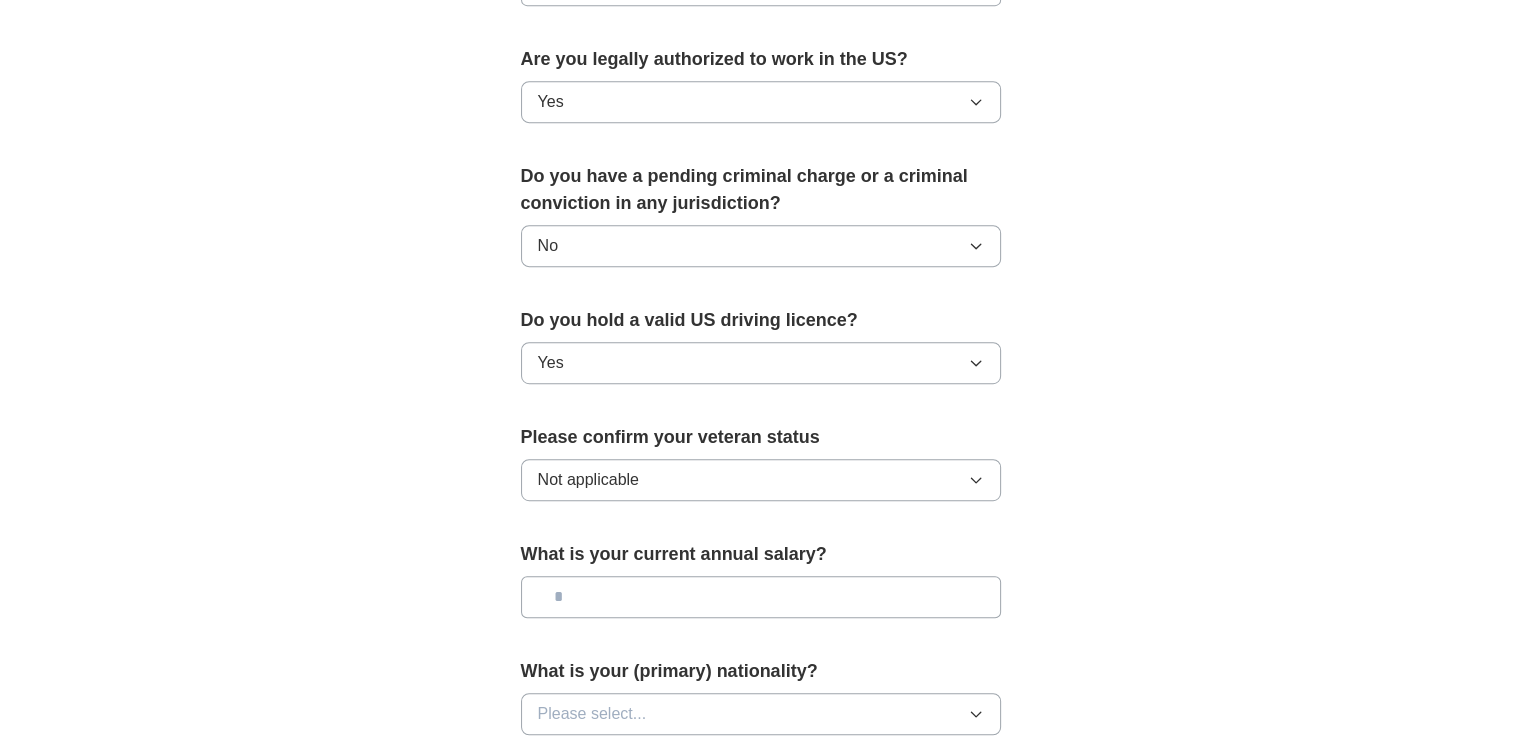 click at bounding box center (761, 597) 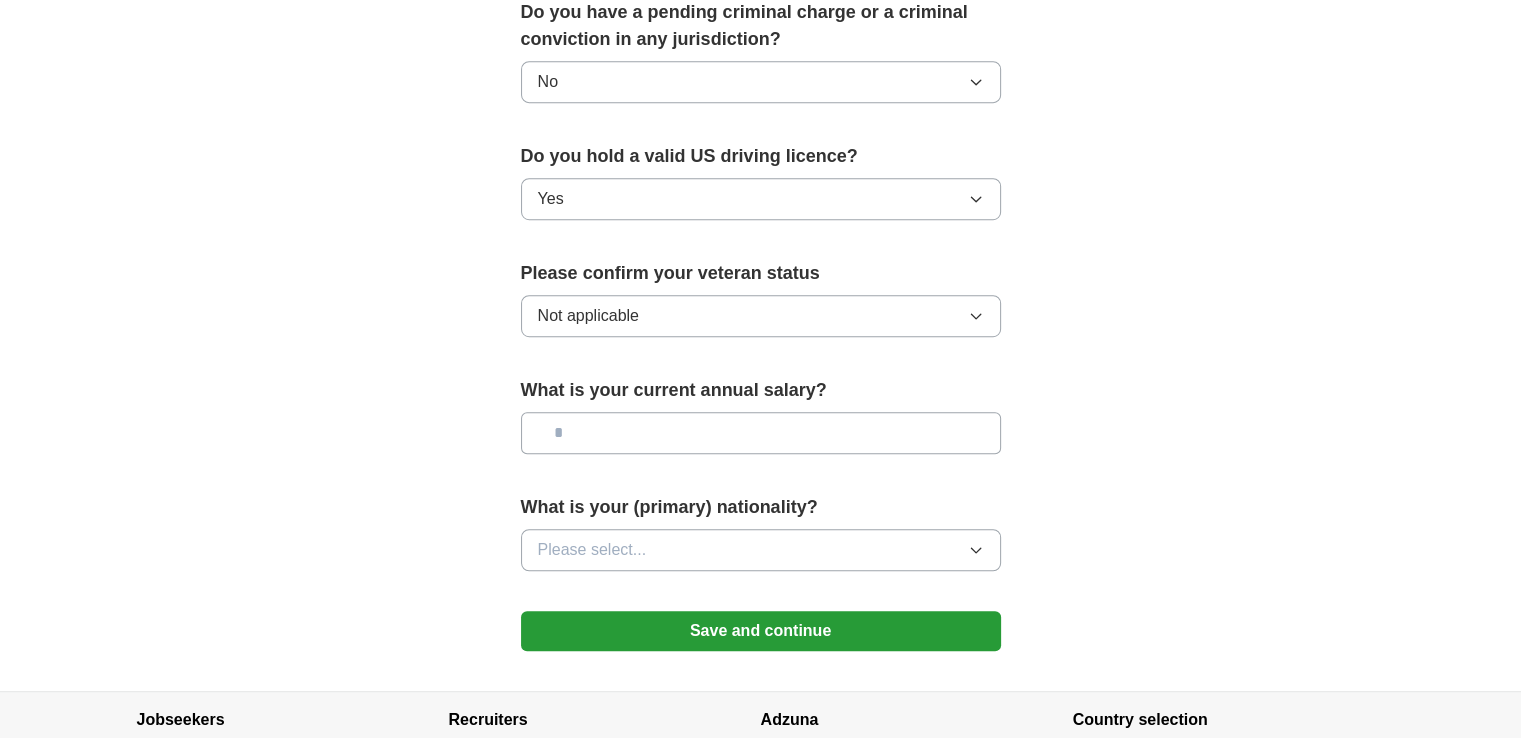 scroll, scrollTop: 1200, scrollLeft: 0, axis: vertical 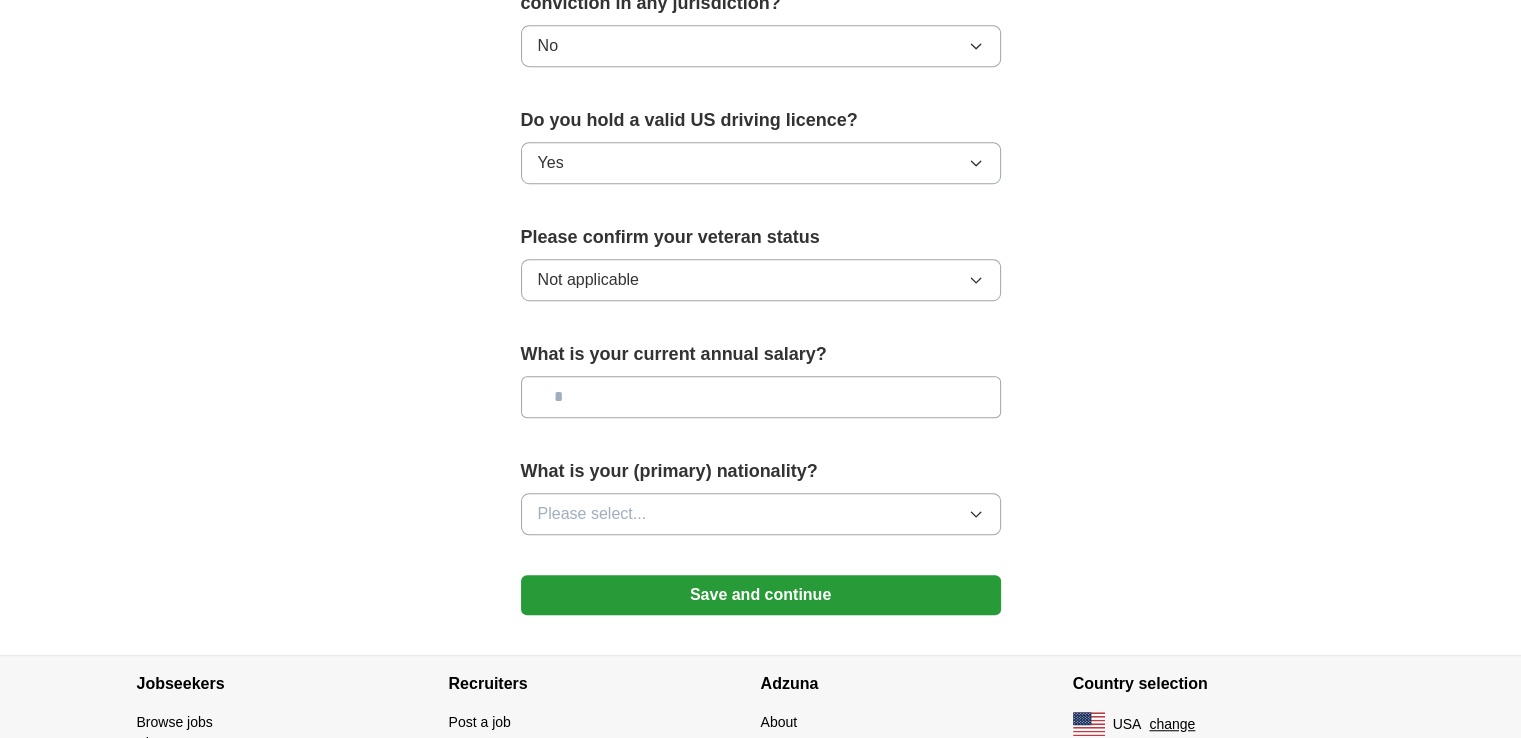 click on "Please select..." at bounding box center [761, 514] 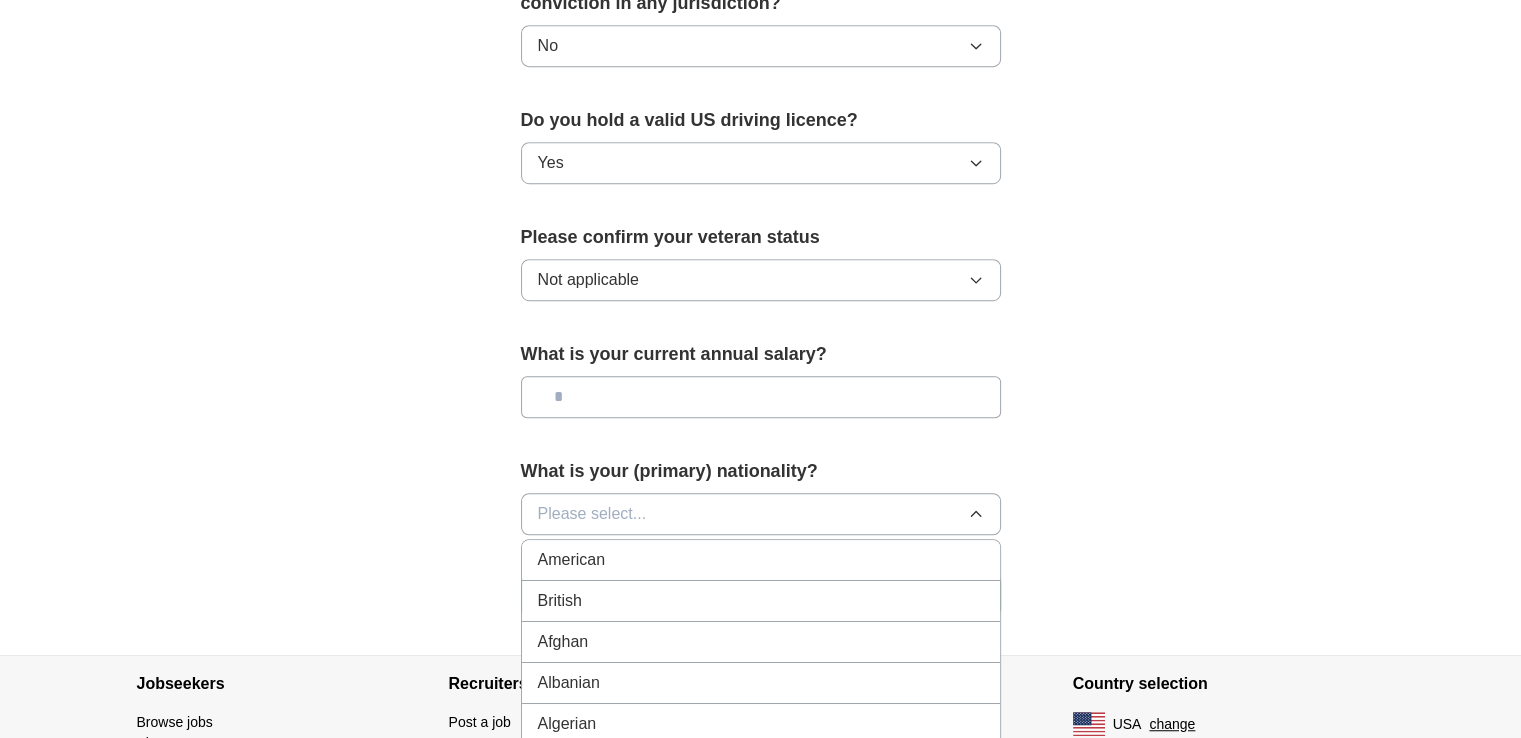 click on "American" at bounding box center (761, 560) 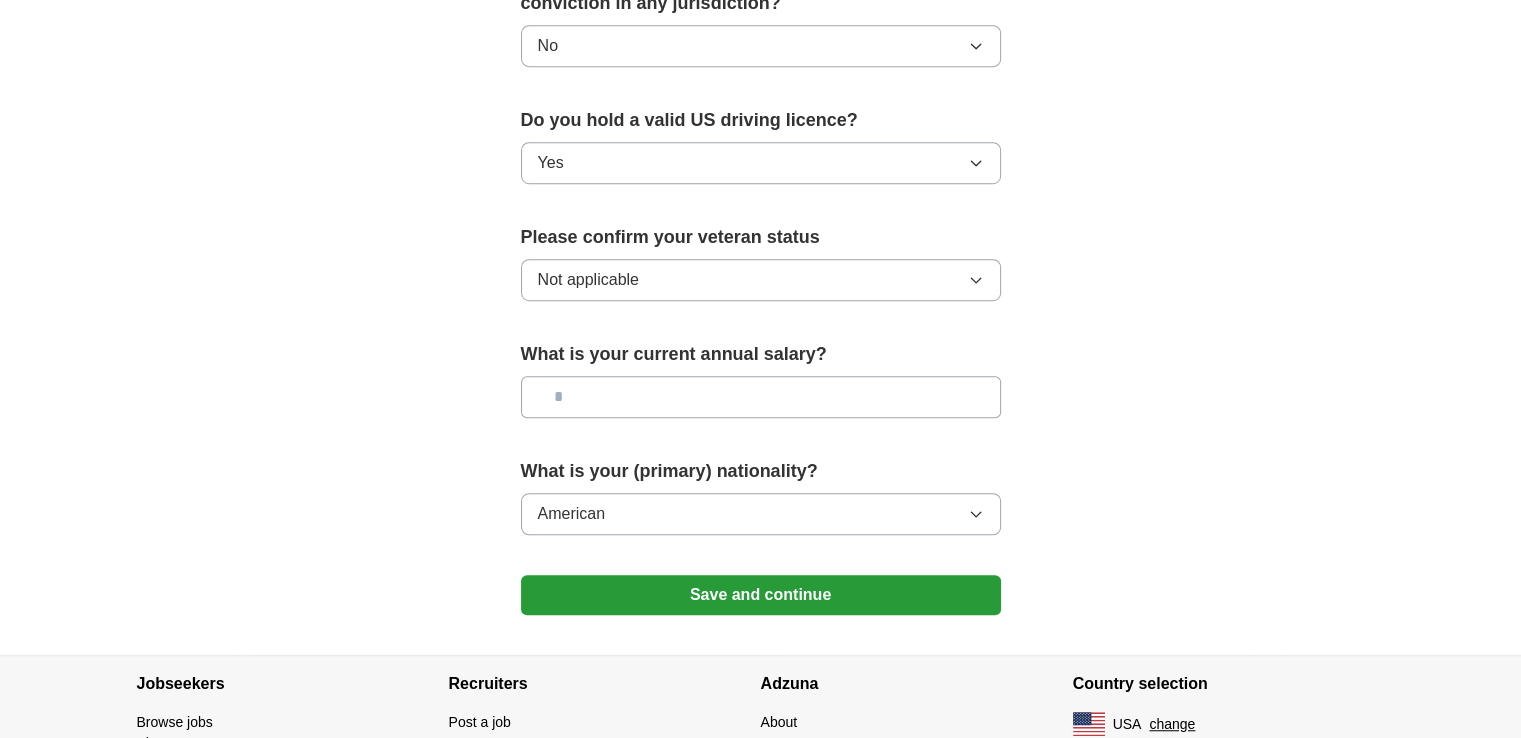 click on "**********" at bounding box center [761, -242] 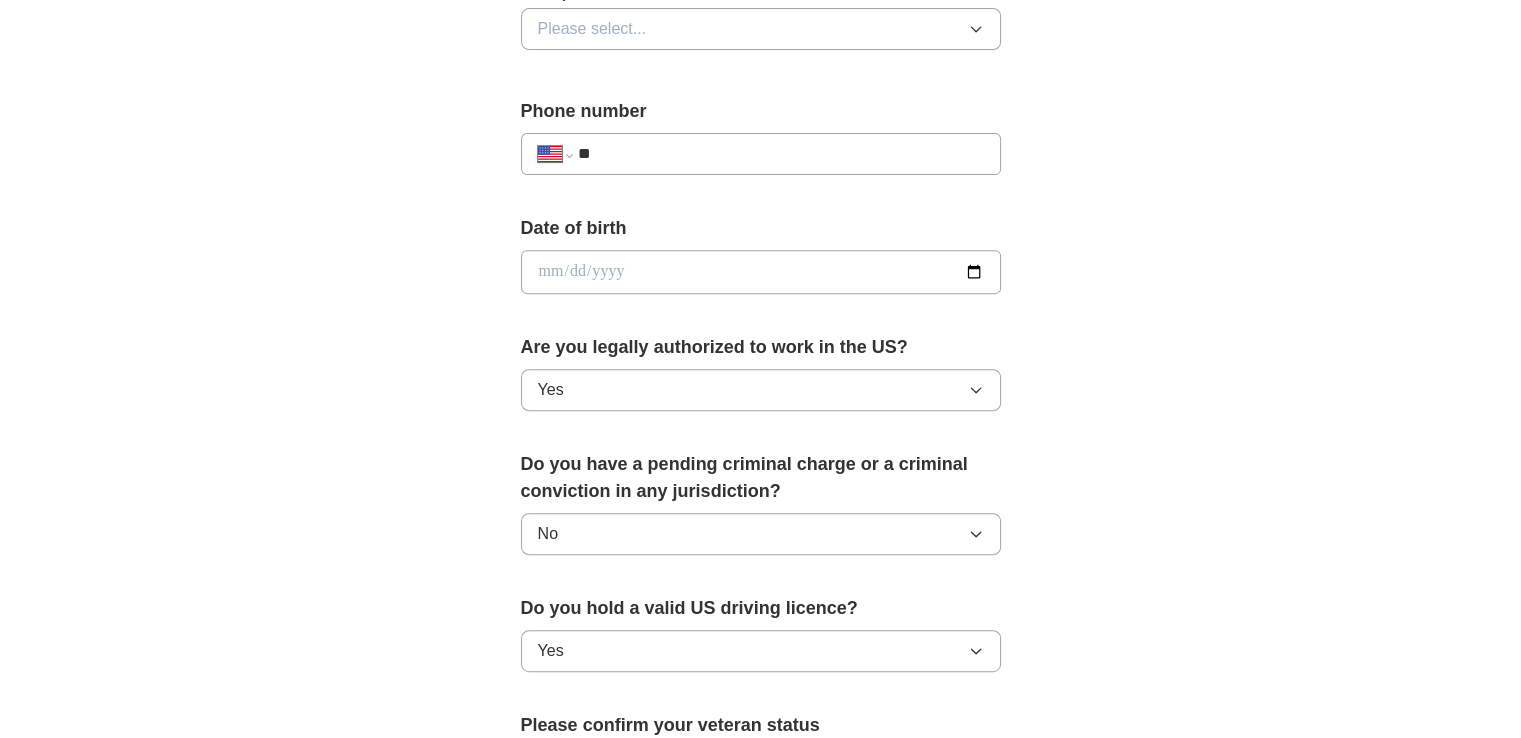 scroll, scrollTop: 700, scrollLeft: 0, axis: vertical 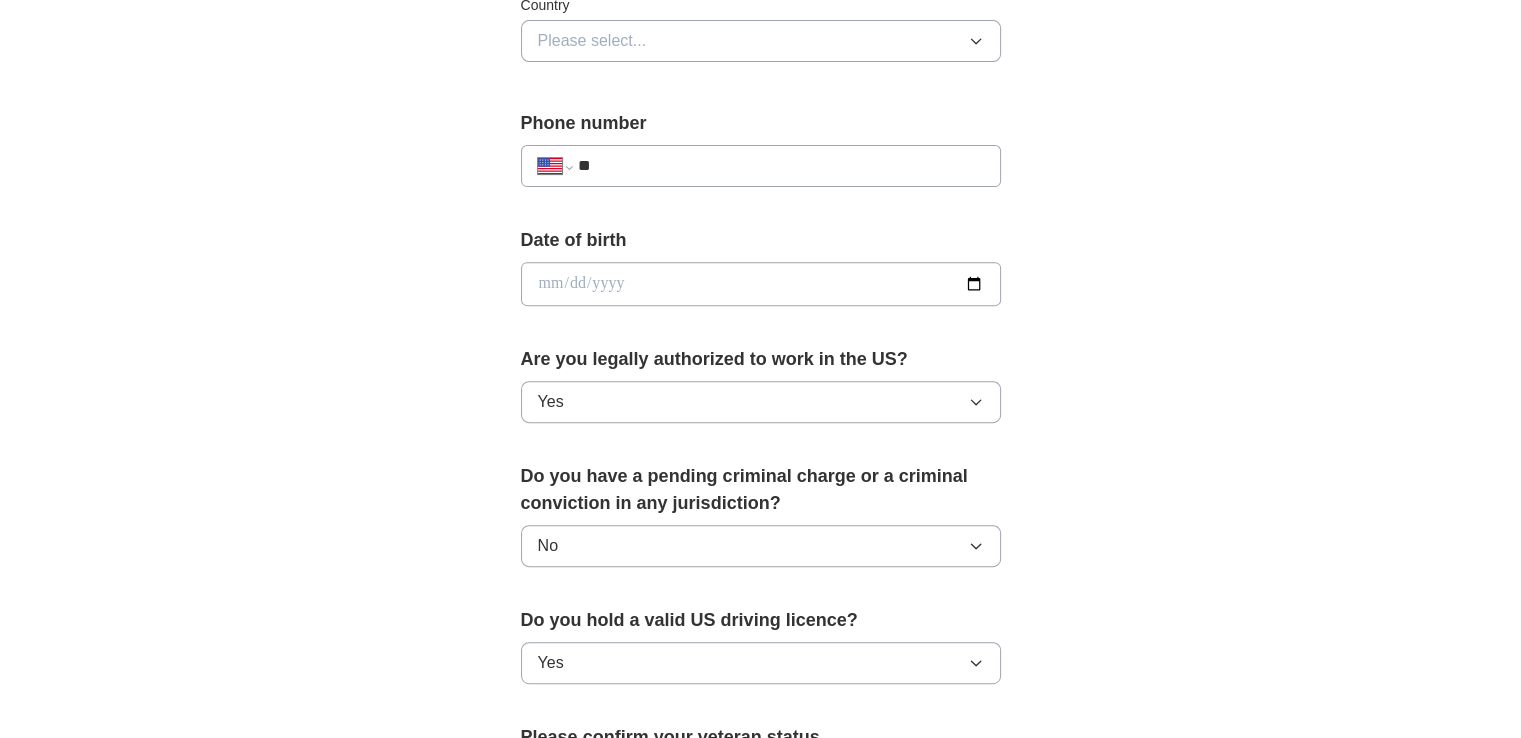 click at bounding box center (761, 284) 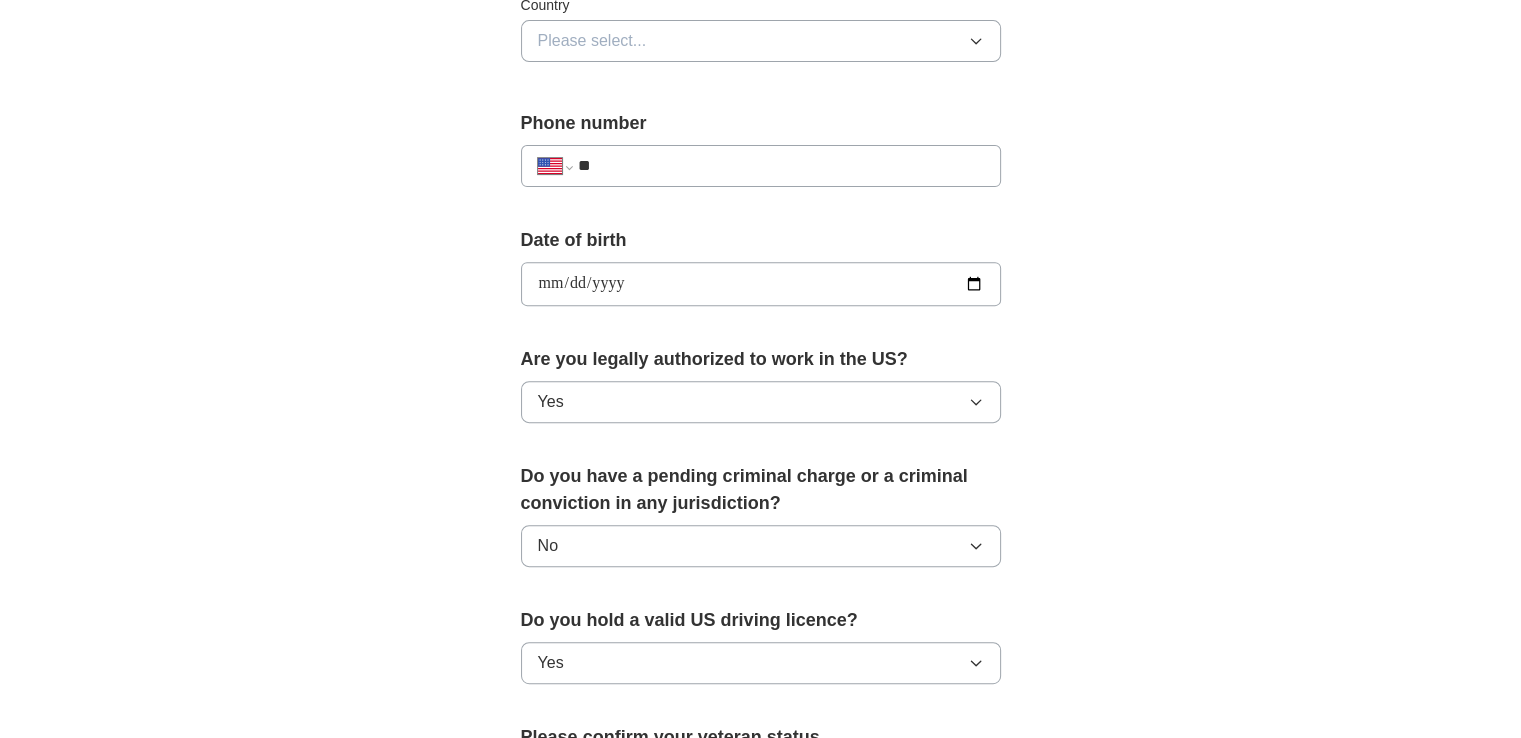 type on "**********" 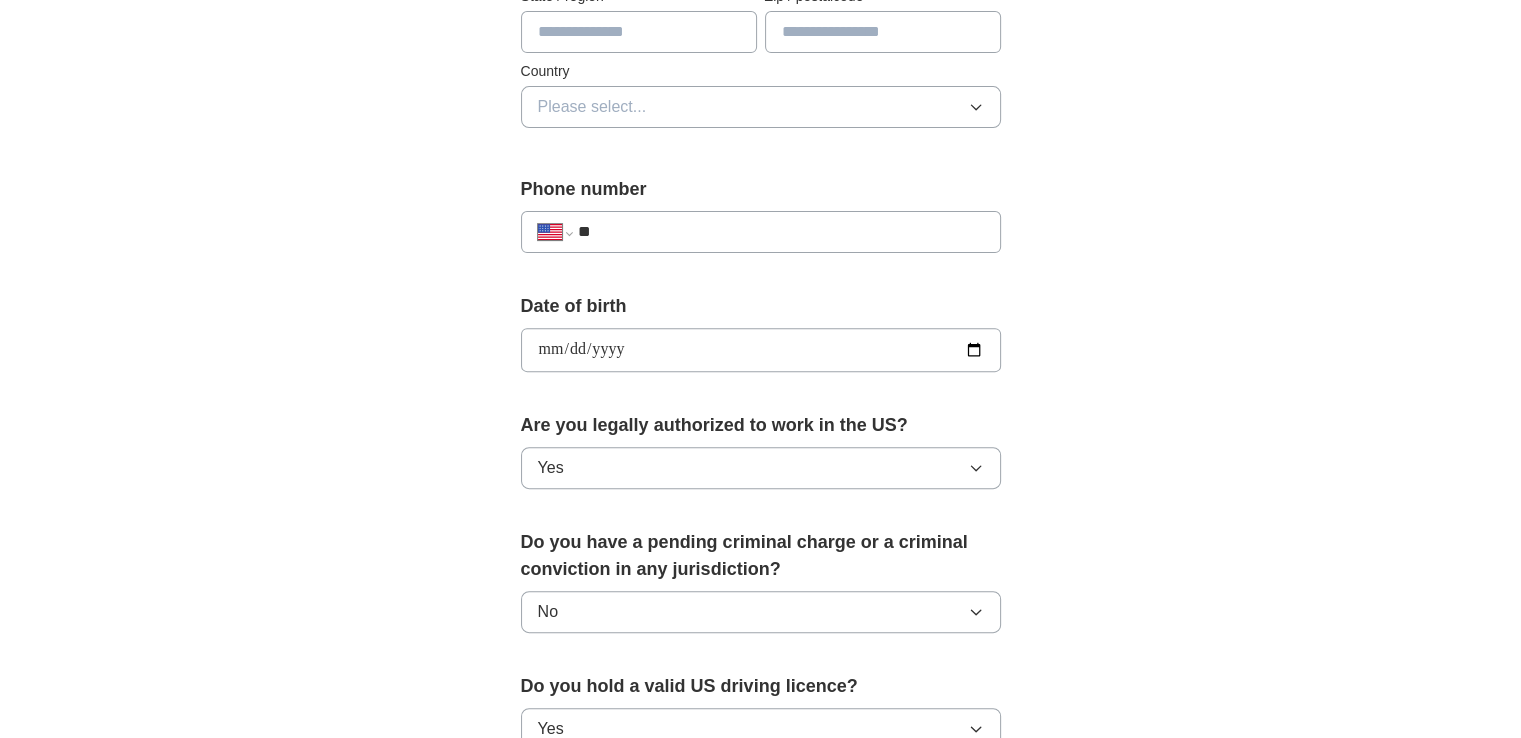 scroll, scrollTop: 600, scrollLeft: 0, axis: vertical 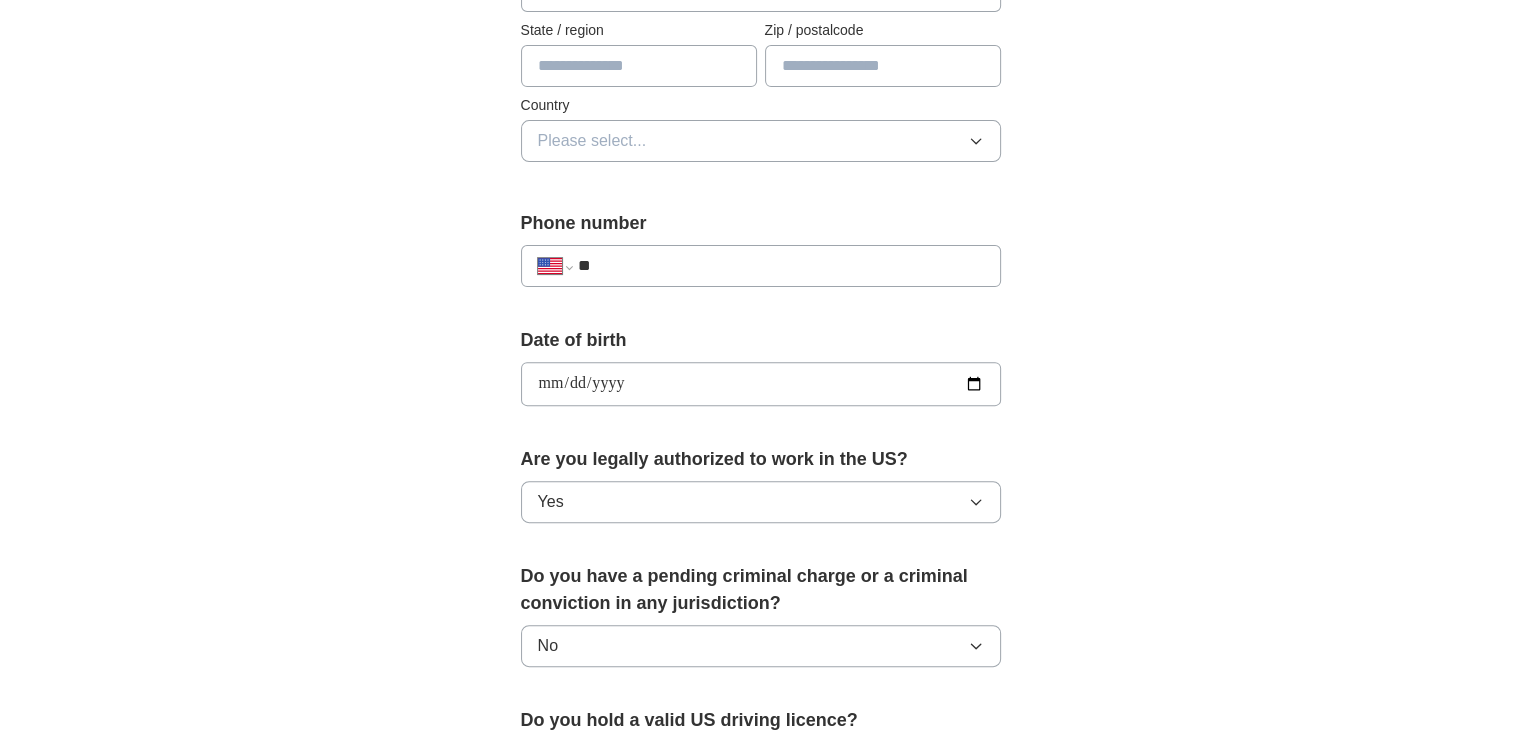 click on "**********" at bounding box center (761, 266) 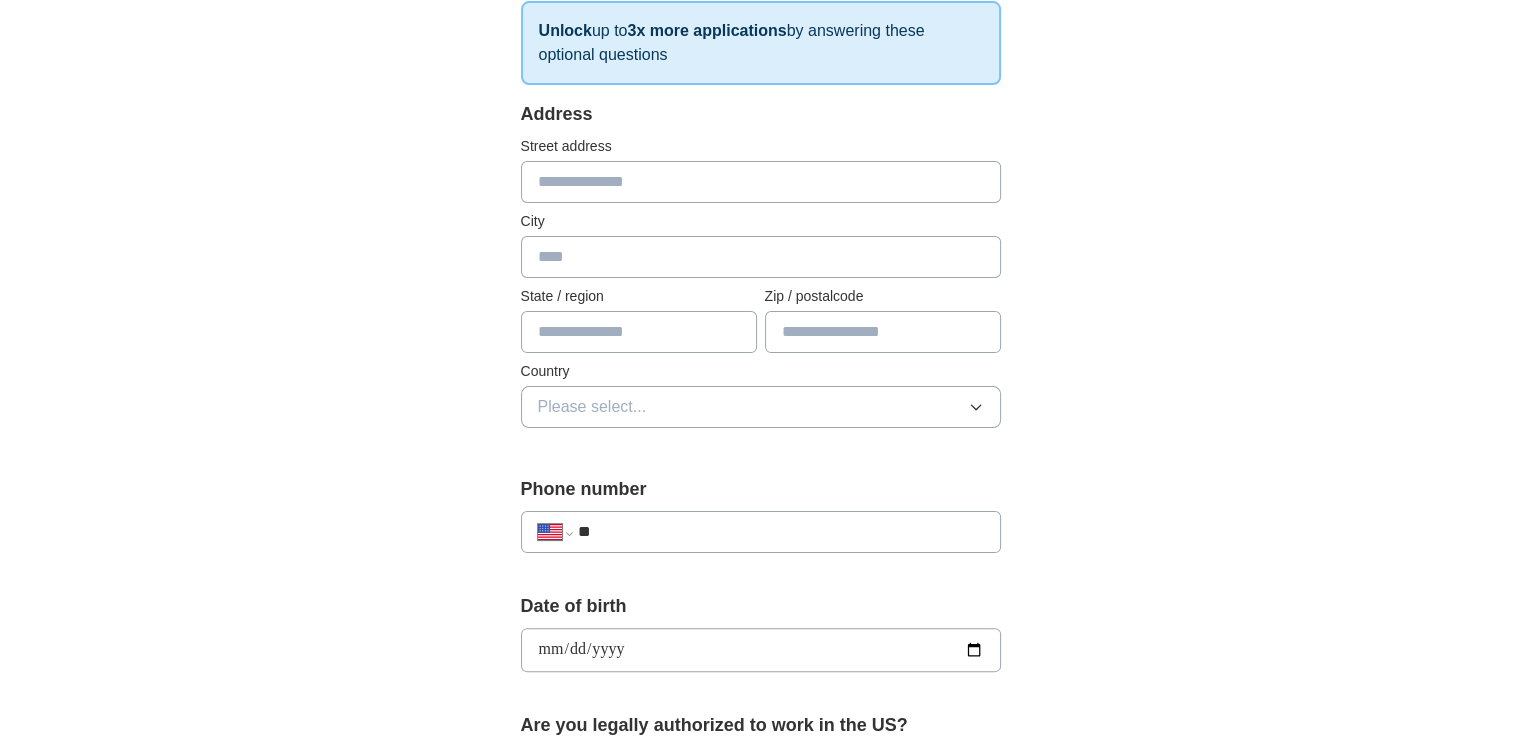 scroll, scrollTop: 300, scrollLeft: 0, axis: vertical 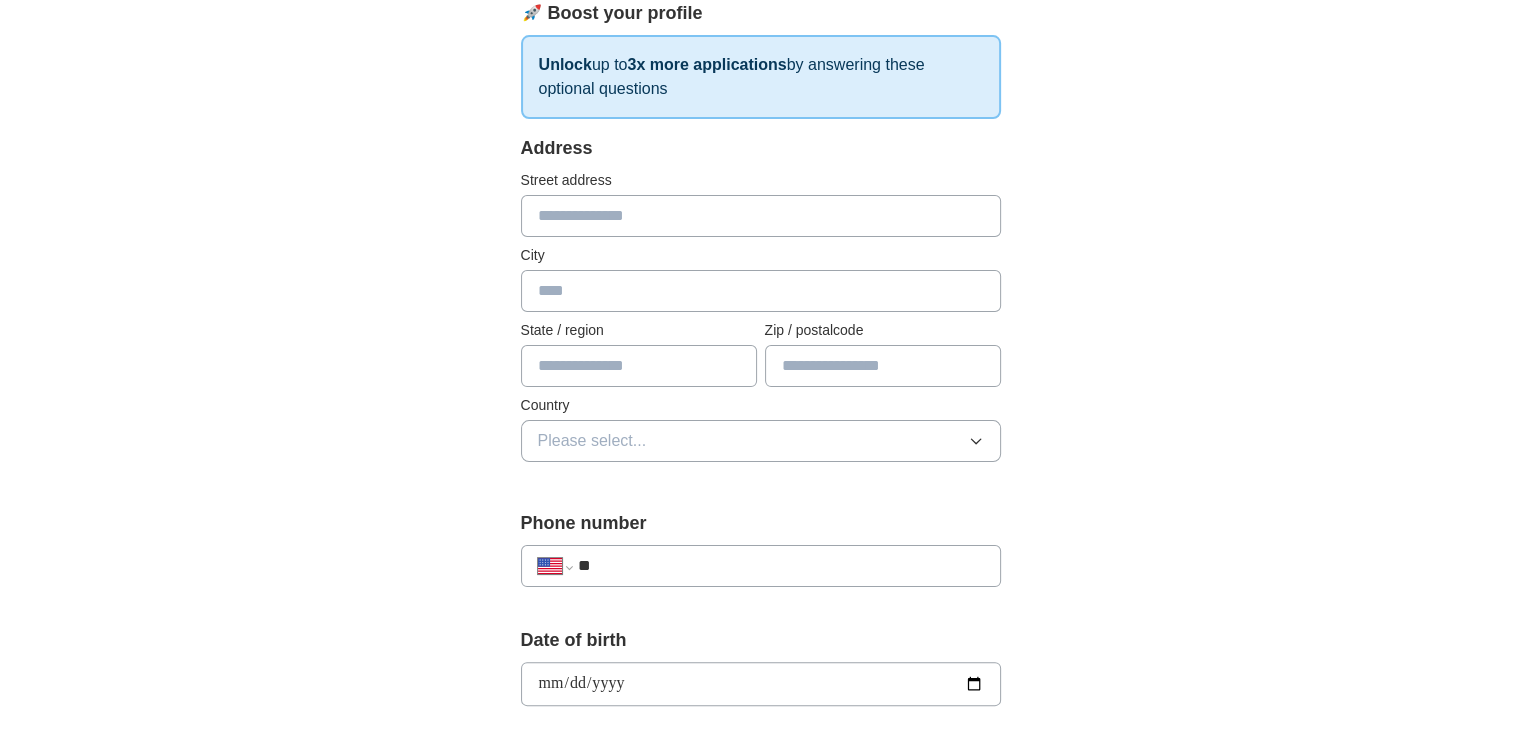 click at bounding box center (761, 216) 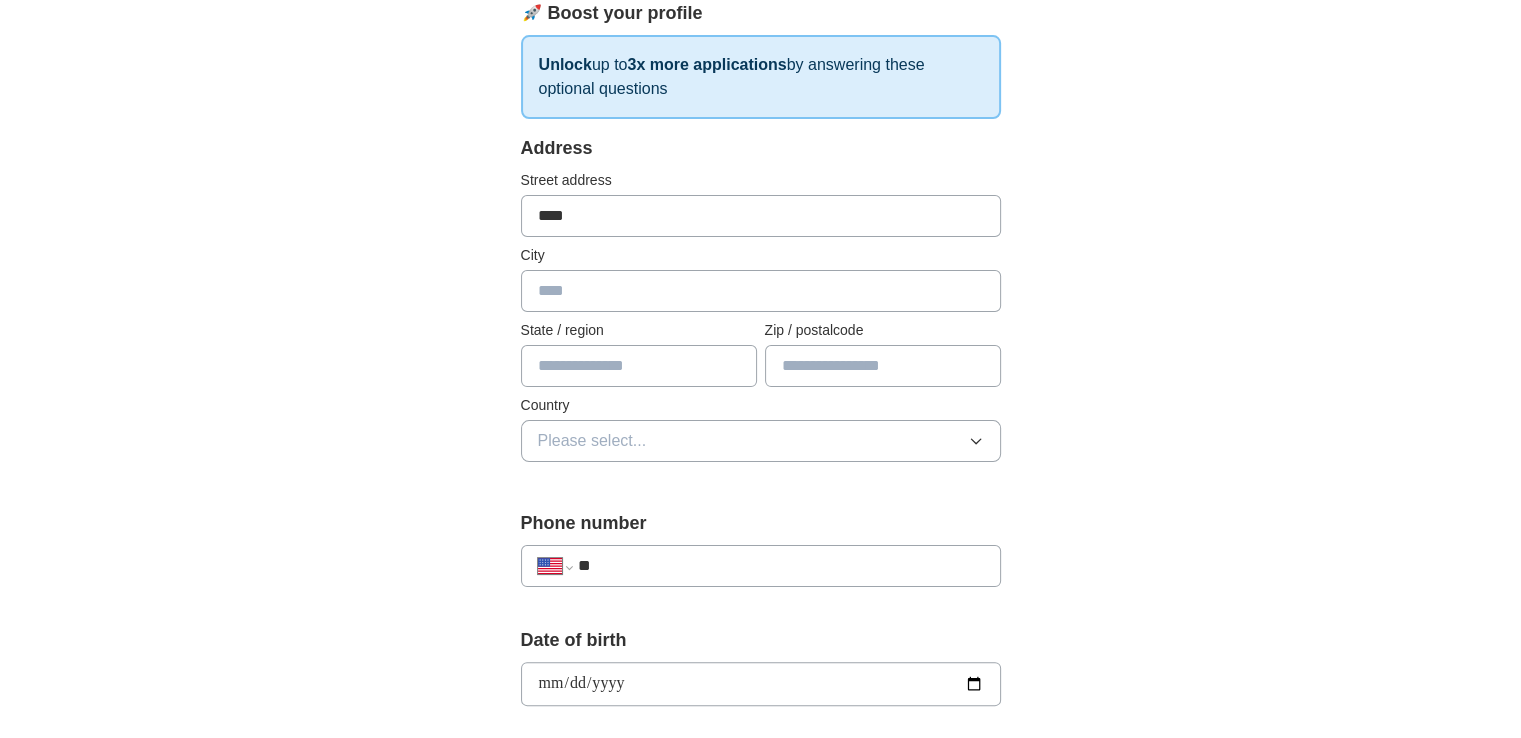 type on "**********" 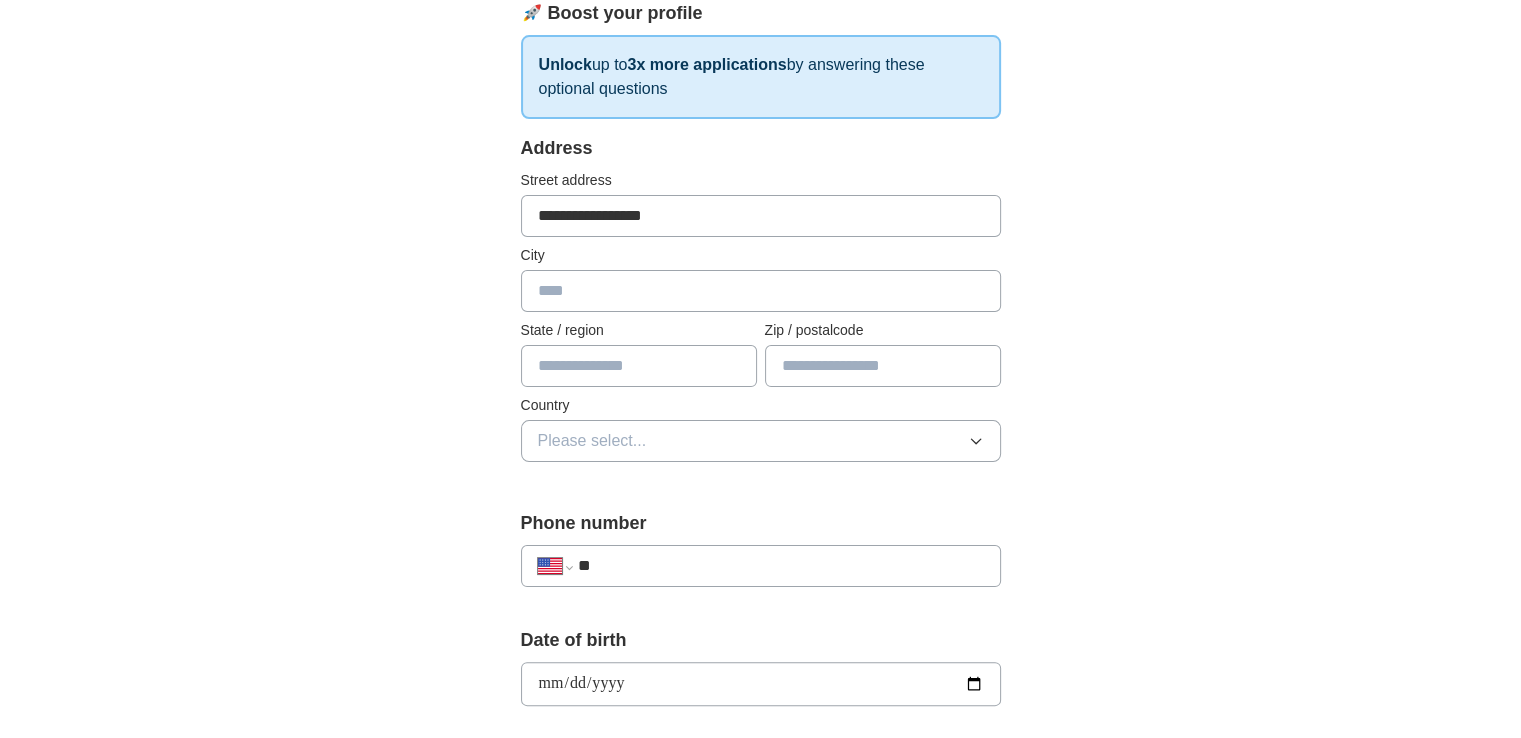 type on "******" 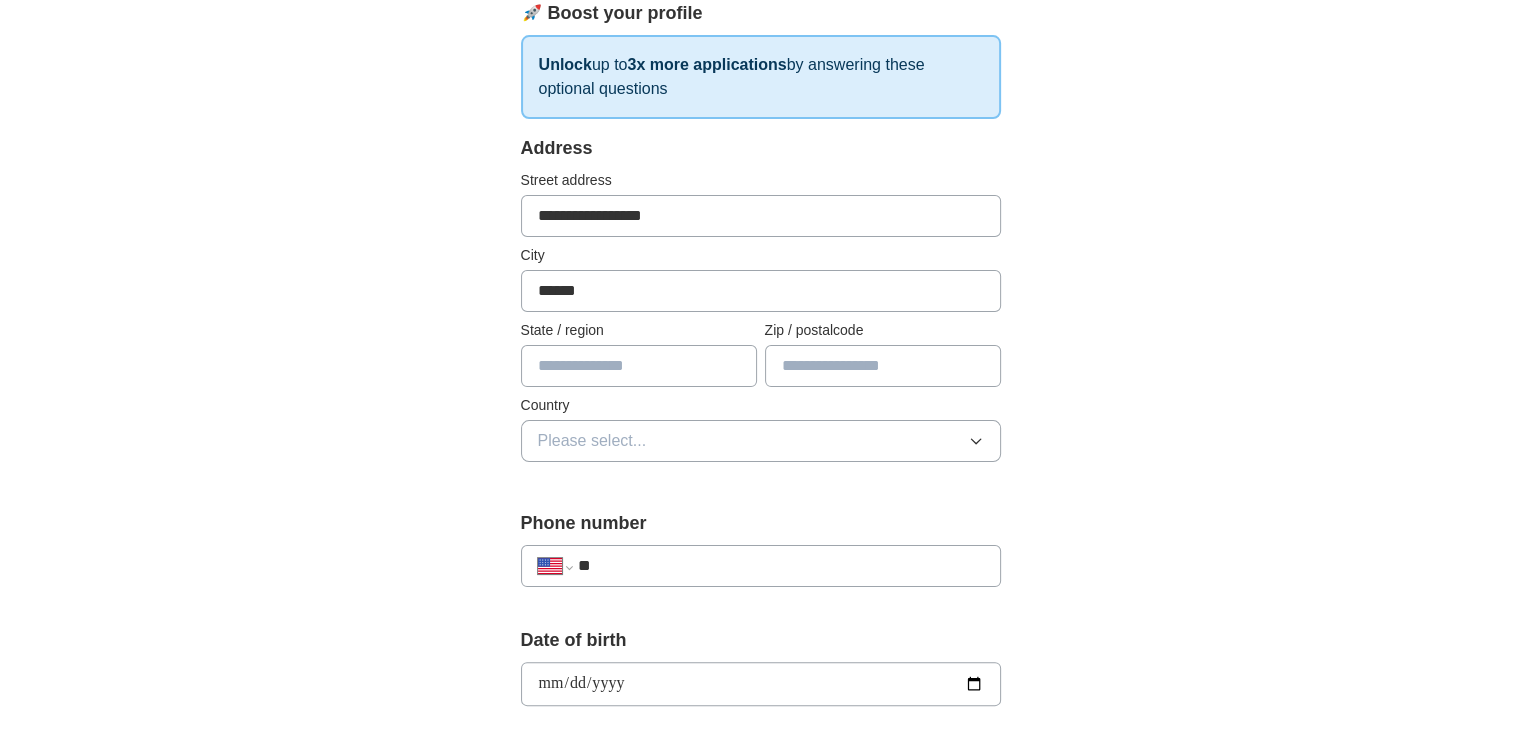 type on "**" 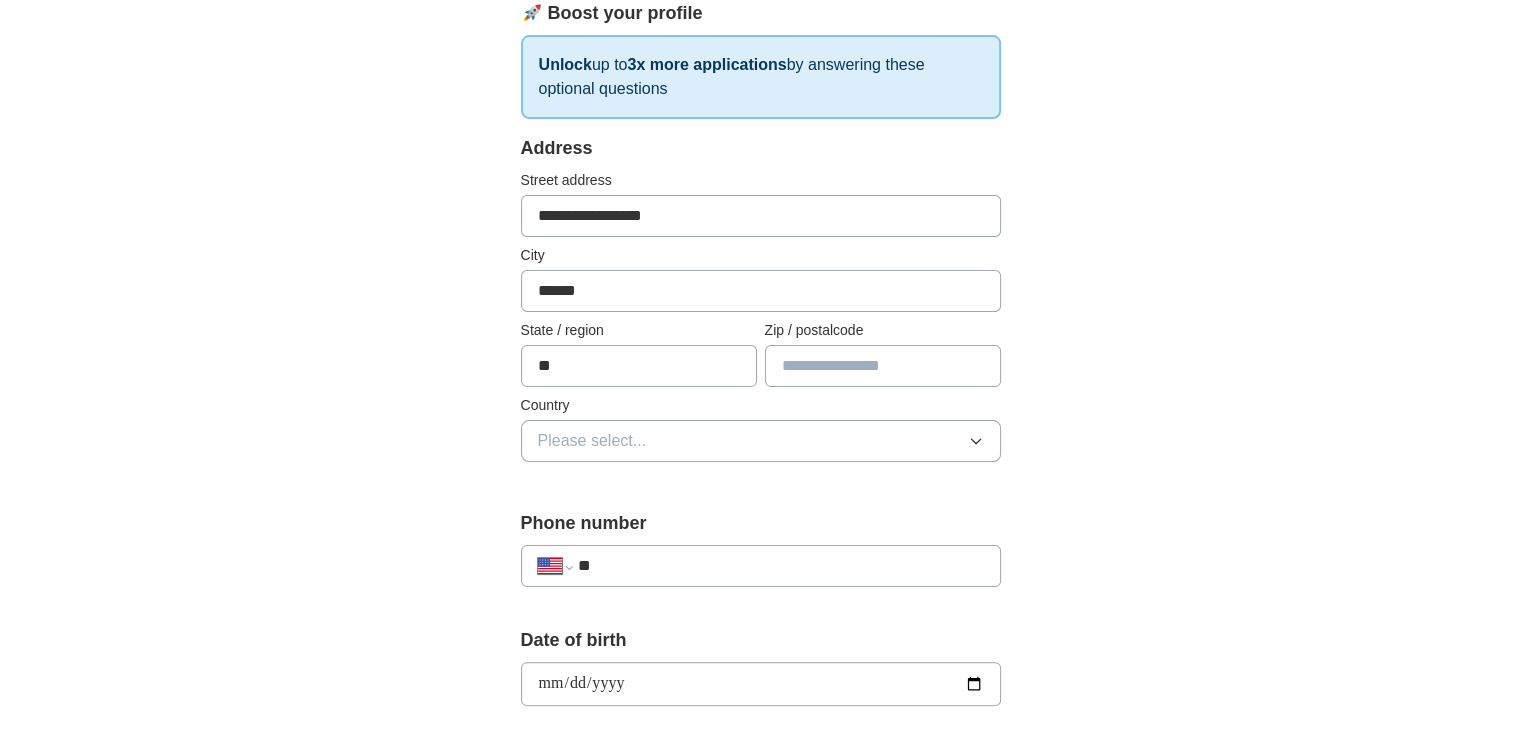 type on "*****" 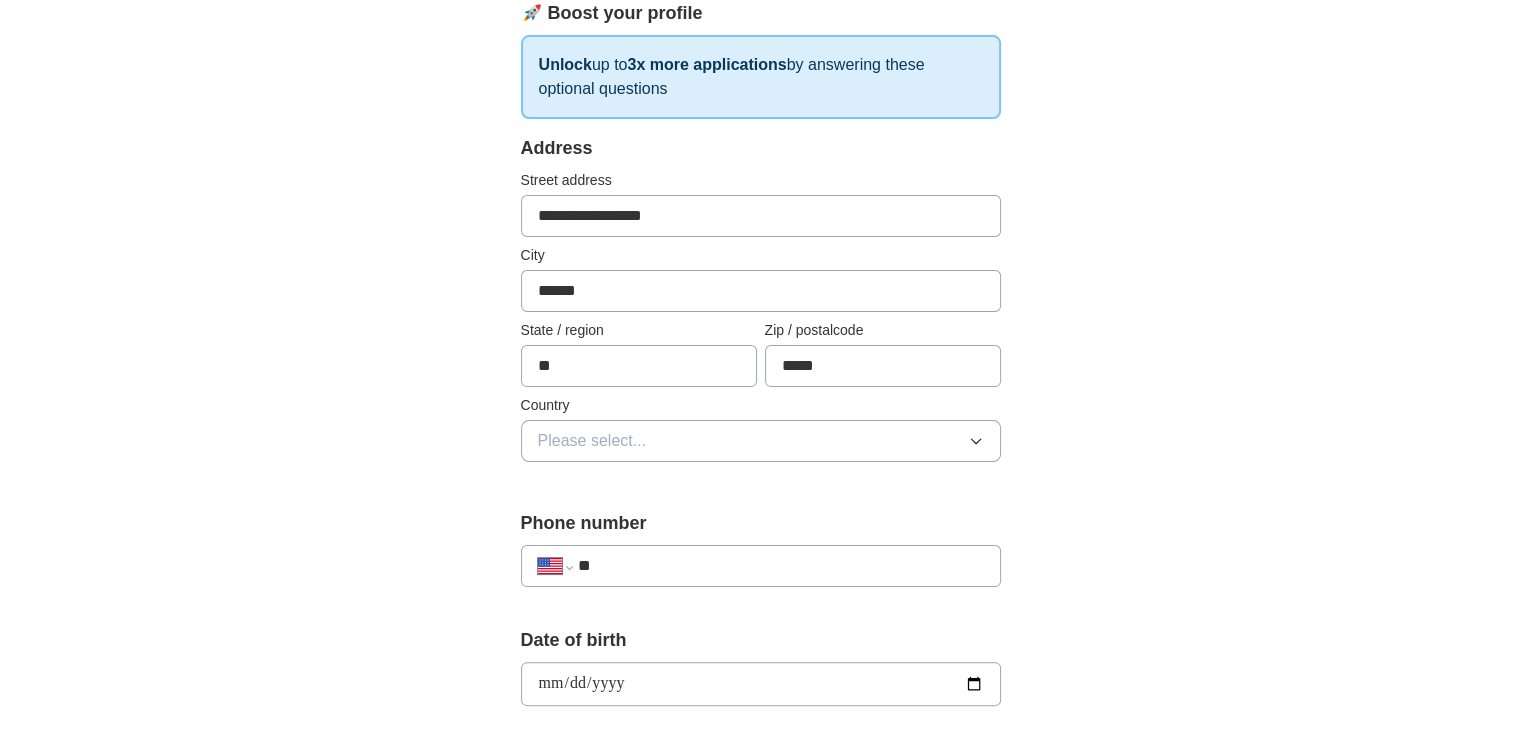 click on "**********" at bounding box center [761, 658] 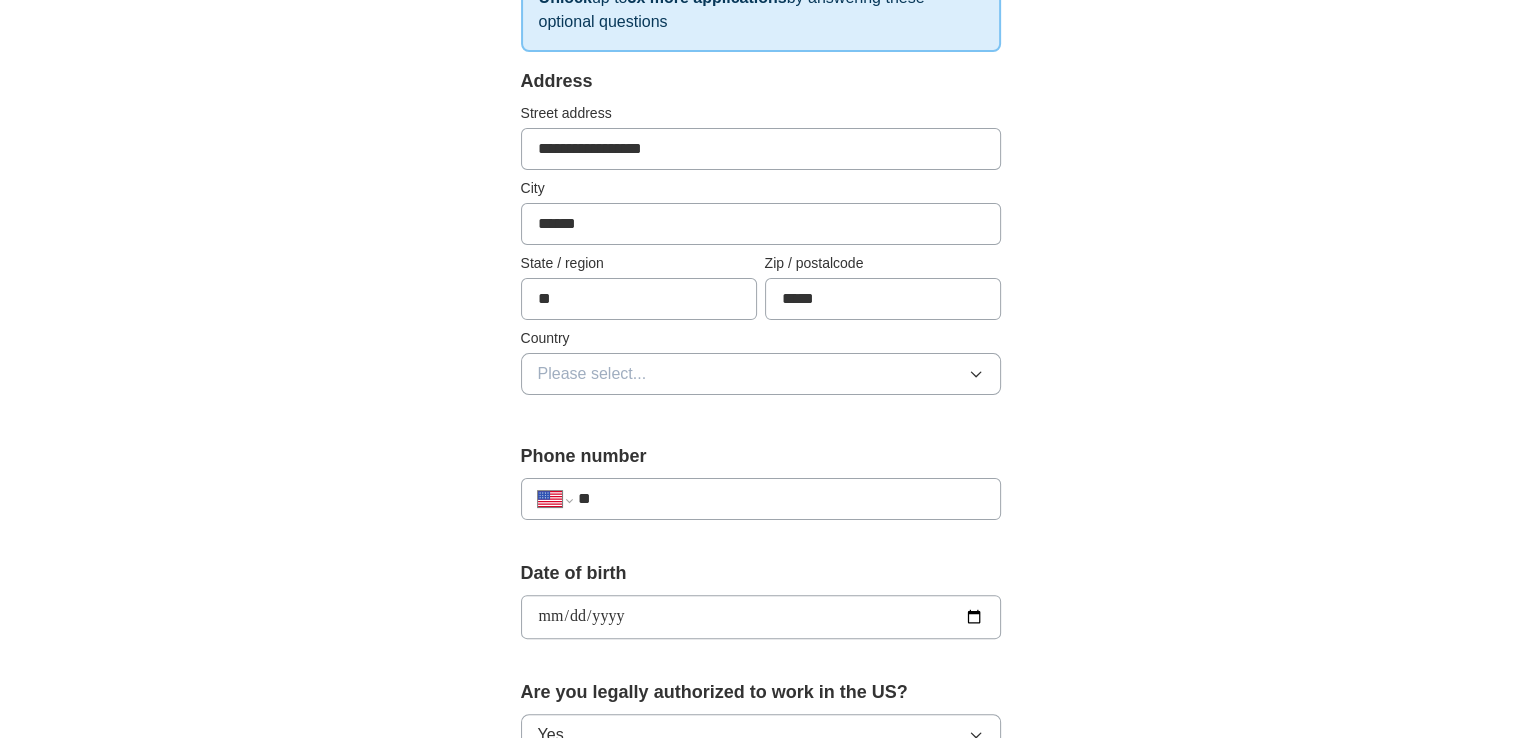 scroll, scrollTop: 400, scrollLeft: 0, axis: vertical 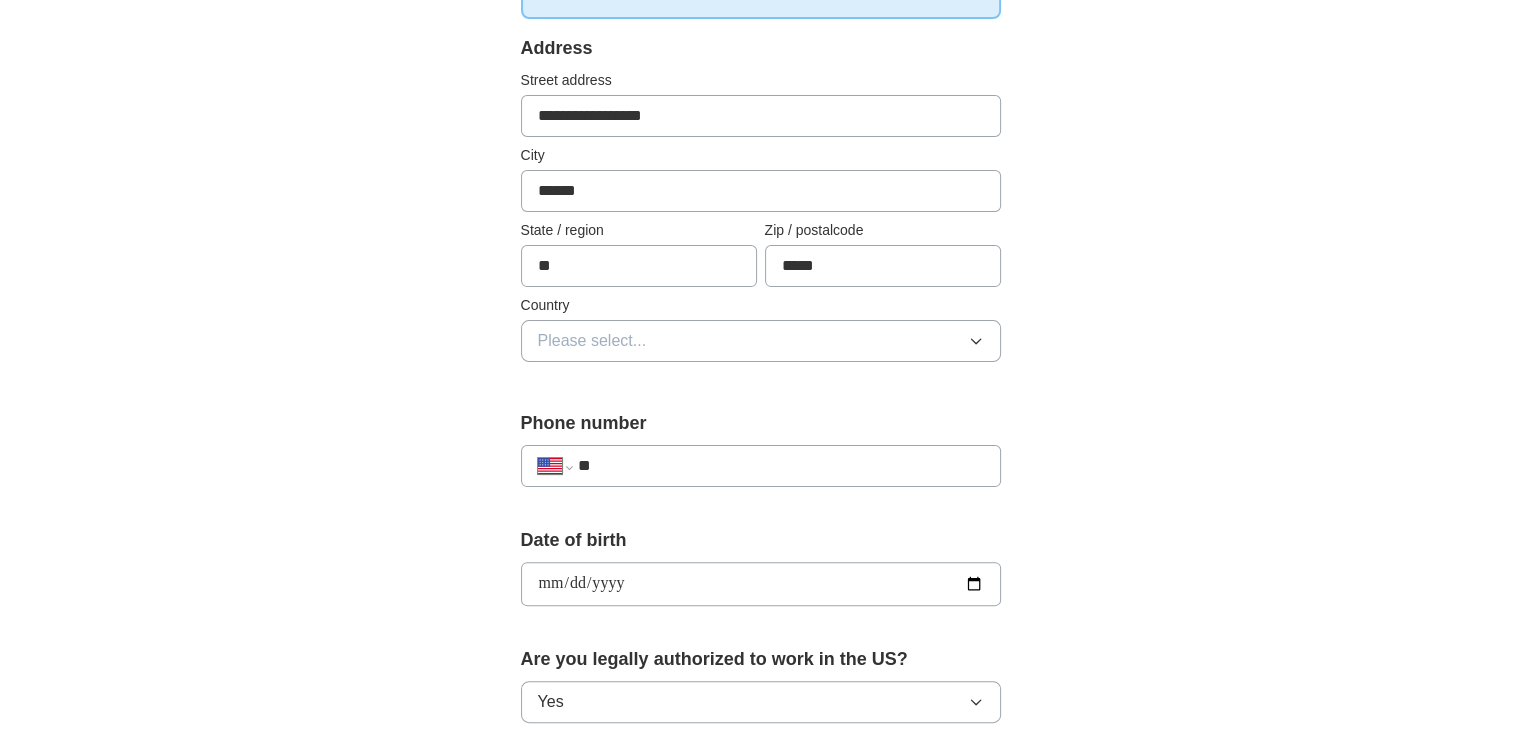 click on "Please select..." at bounding box center (761, 341) 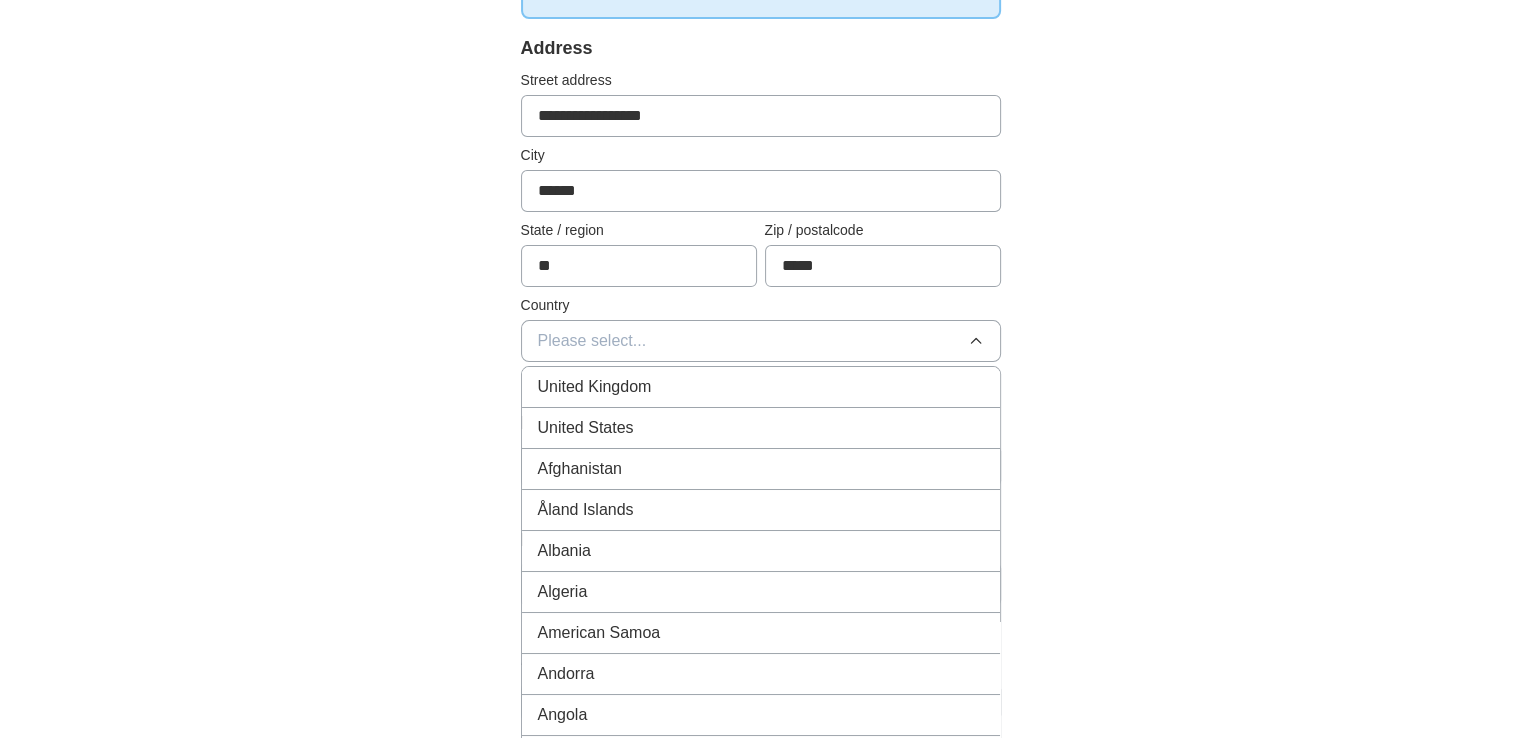 click on "United States" at bounding box center (761, 428) 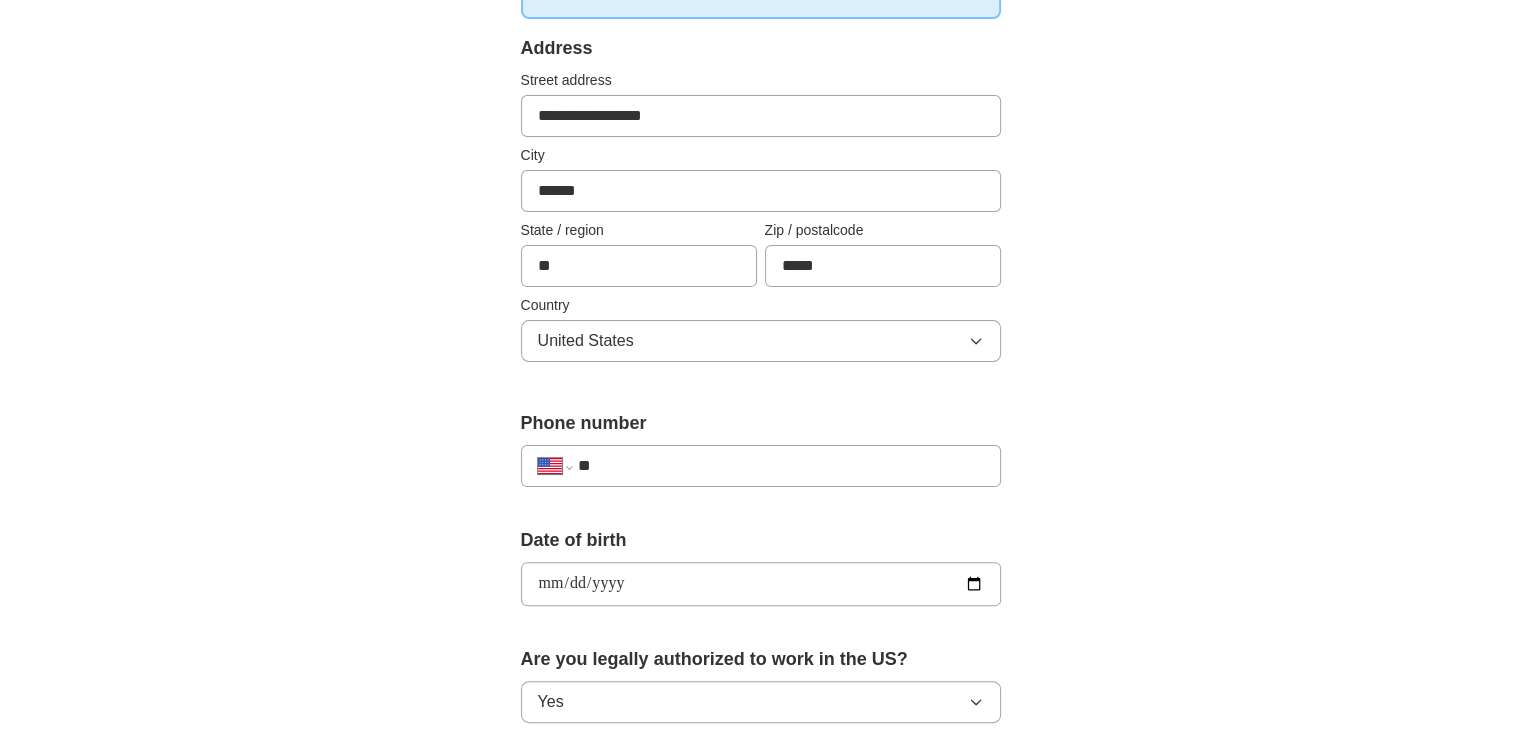 click on "**********" at bounding box center (761, 558) 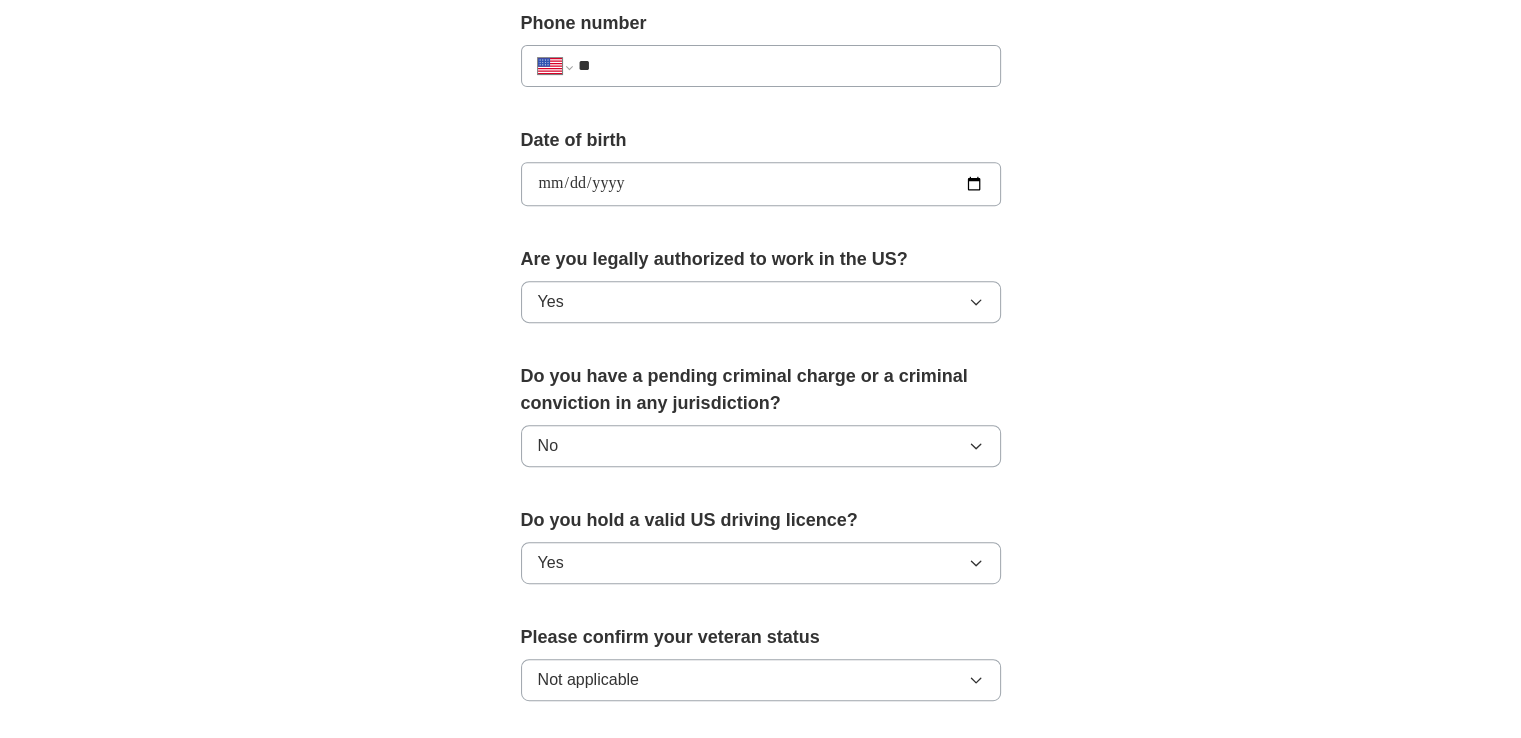 scroll, scrollTop: 1200, scrollLeft: 0, axis: vertical 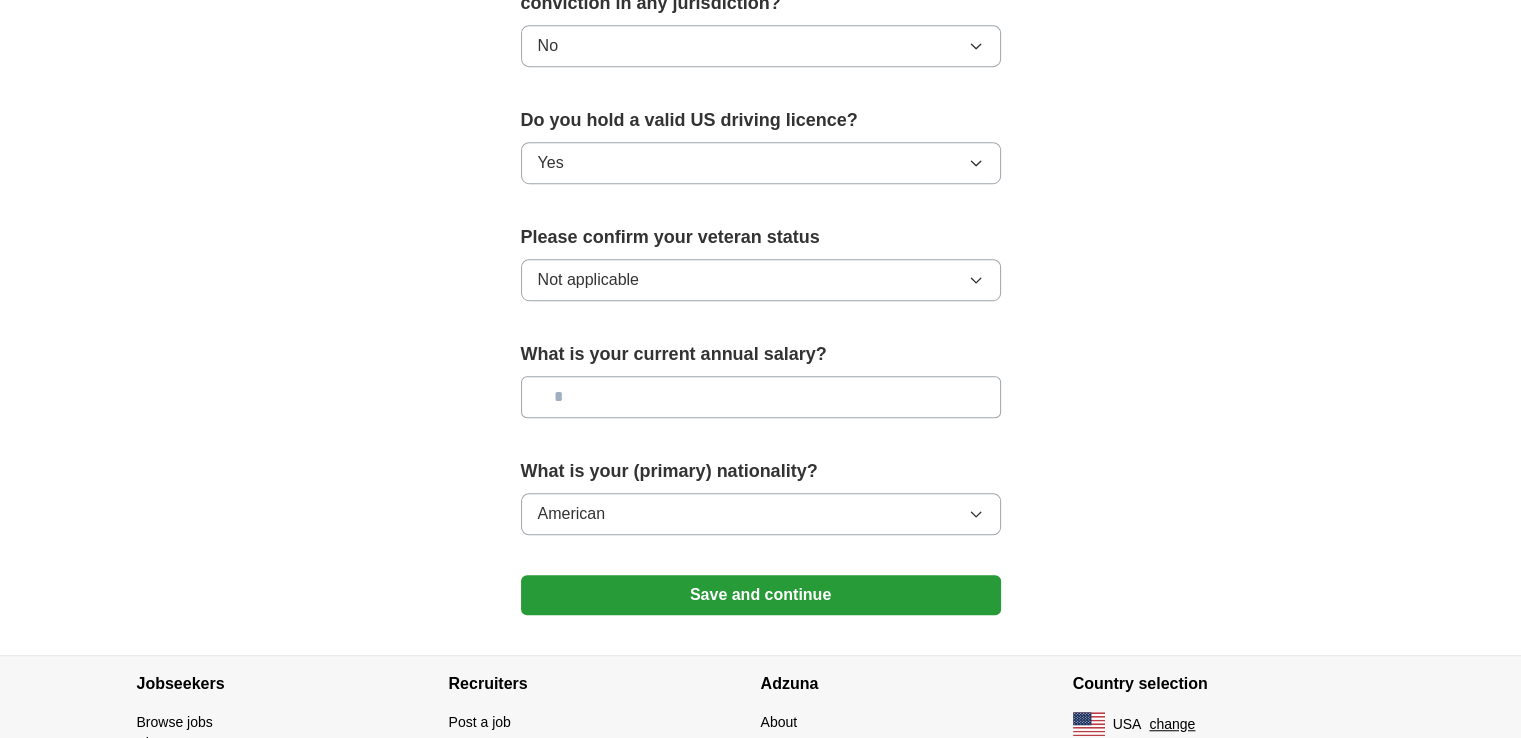 click on "Save and continue" at bounding box center (761, 595) 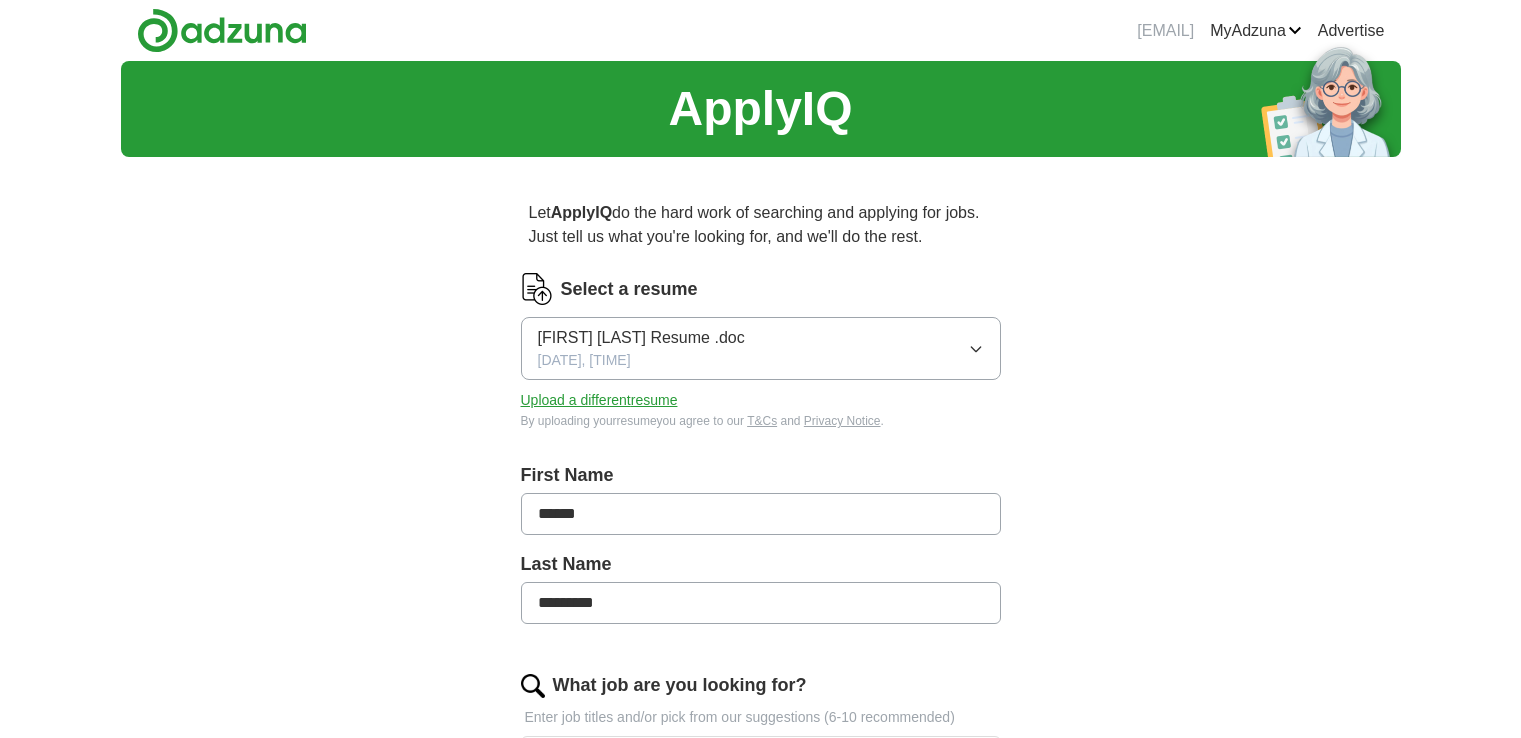 scroll, scrollTop: 0, scrollLeft: 0, axis: both 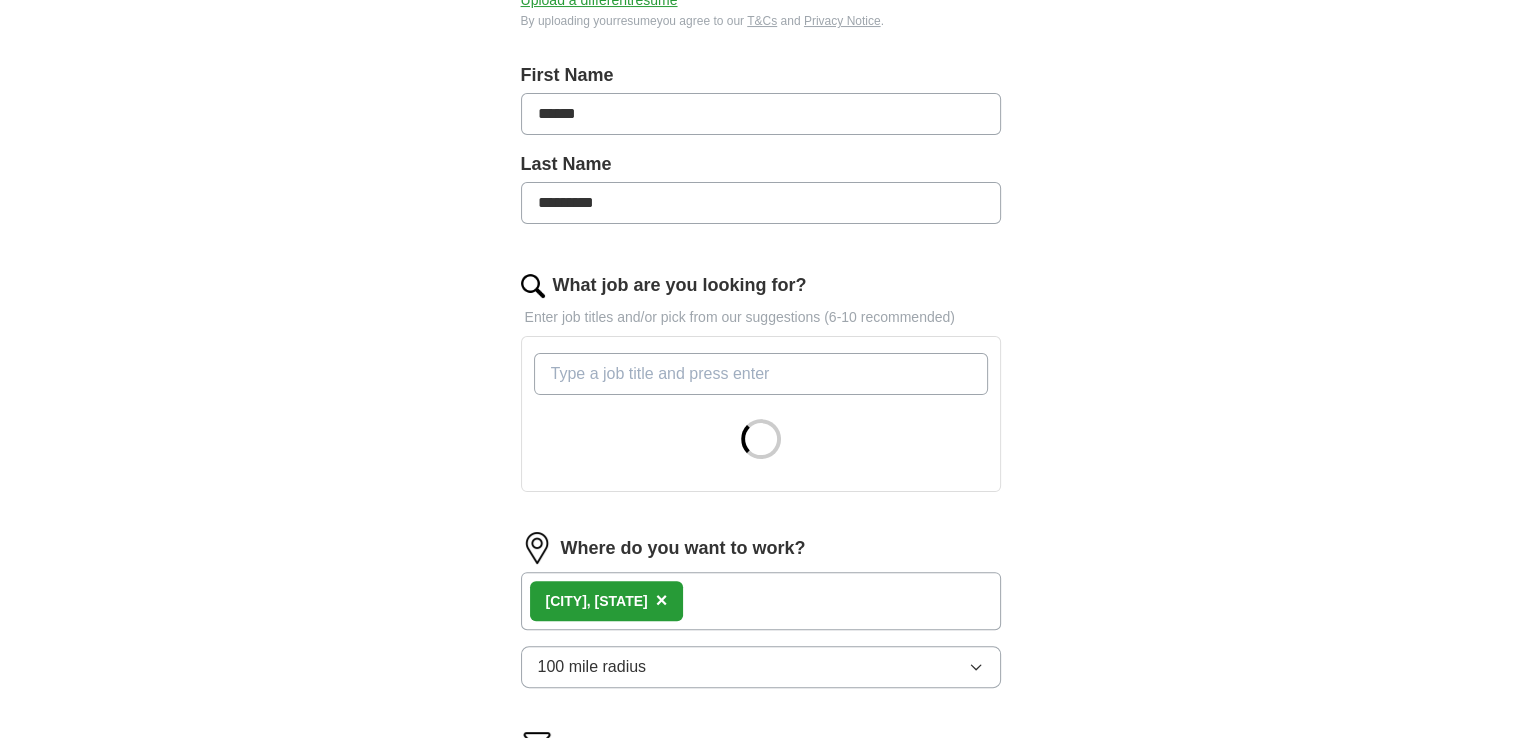 click on "What job are you looking for?" at bounding box center (761, 374) 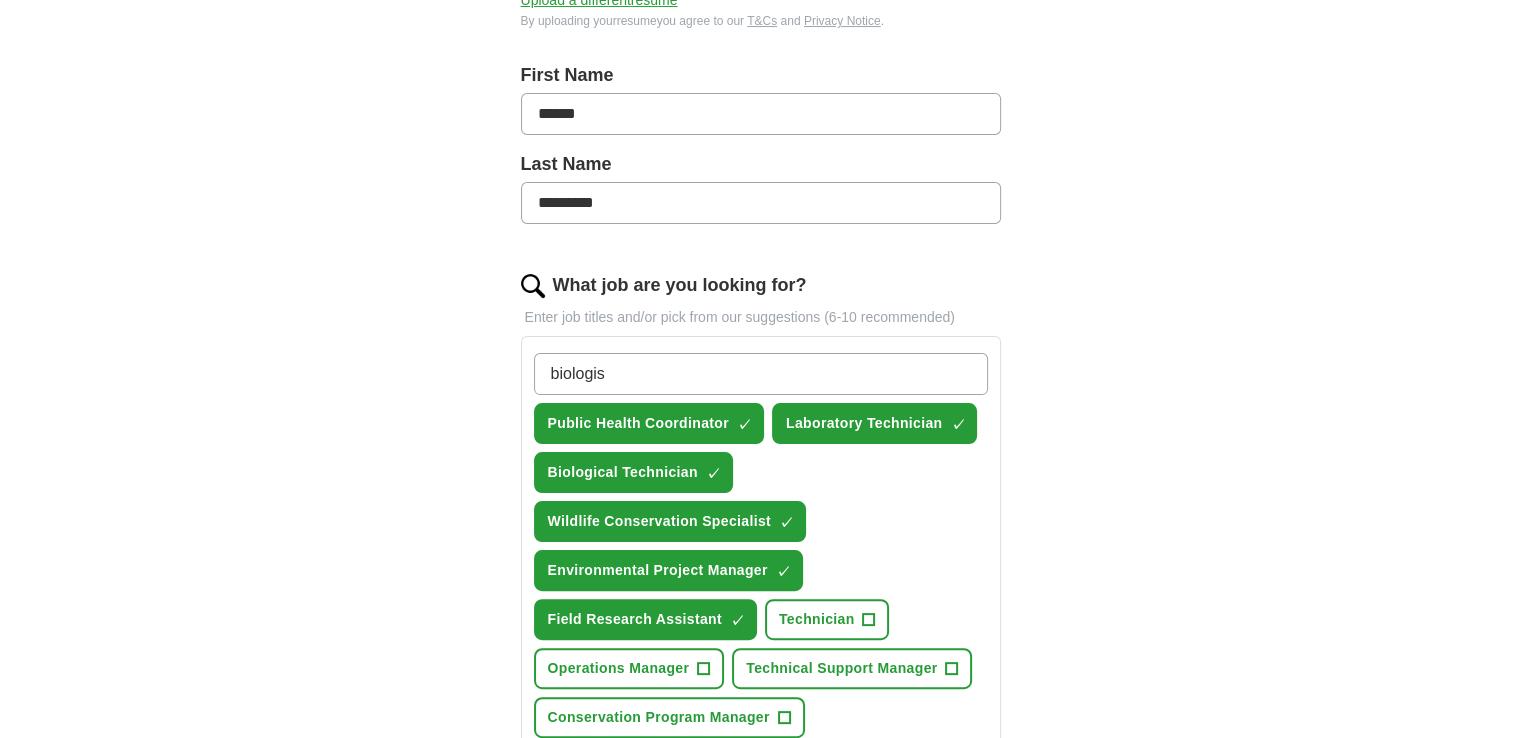 type on "biologist" 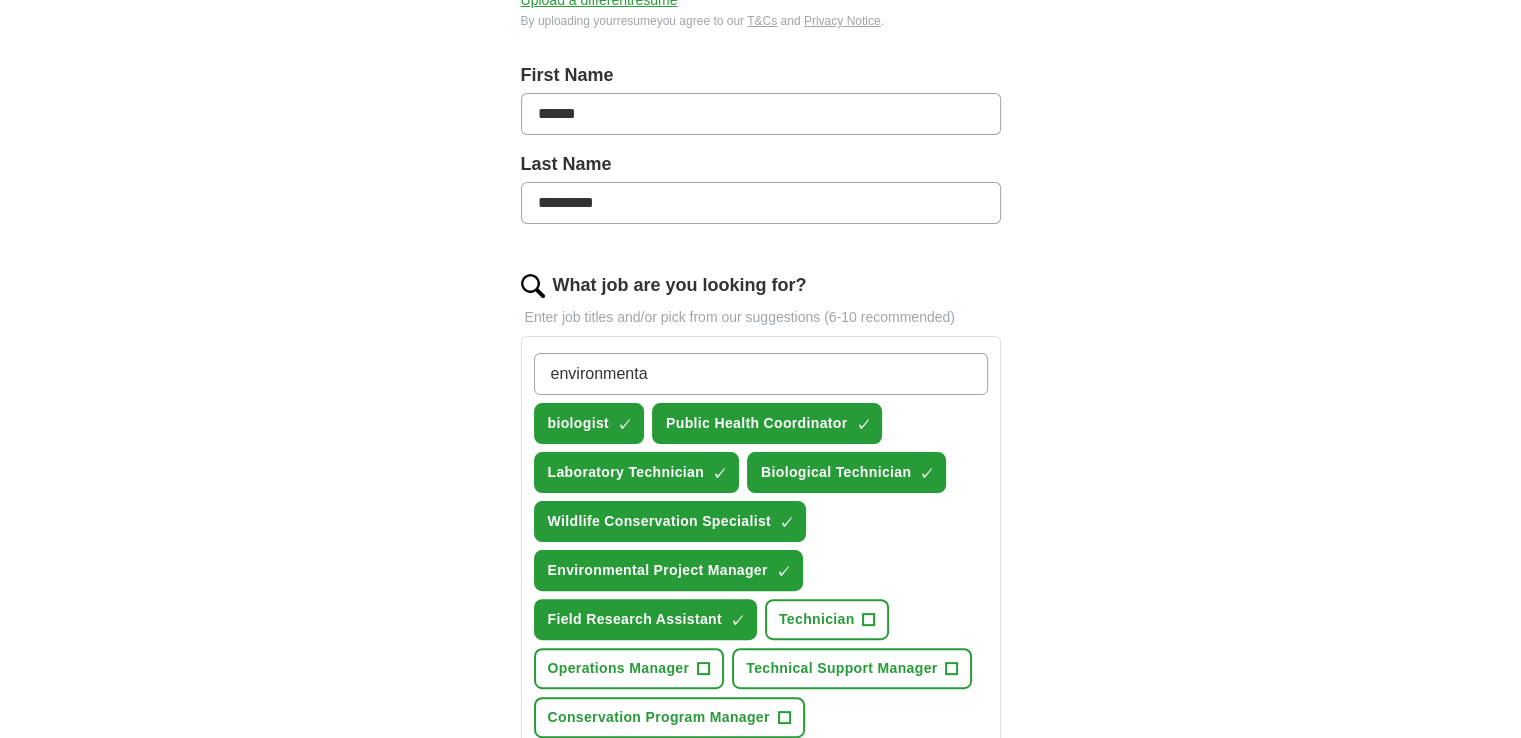 type on "environmental" 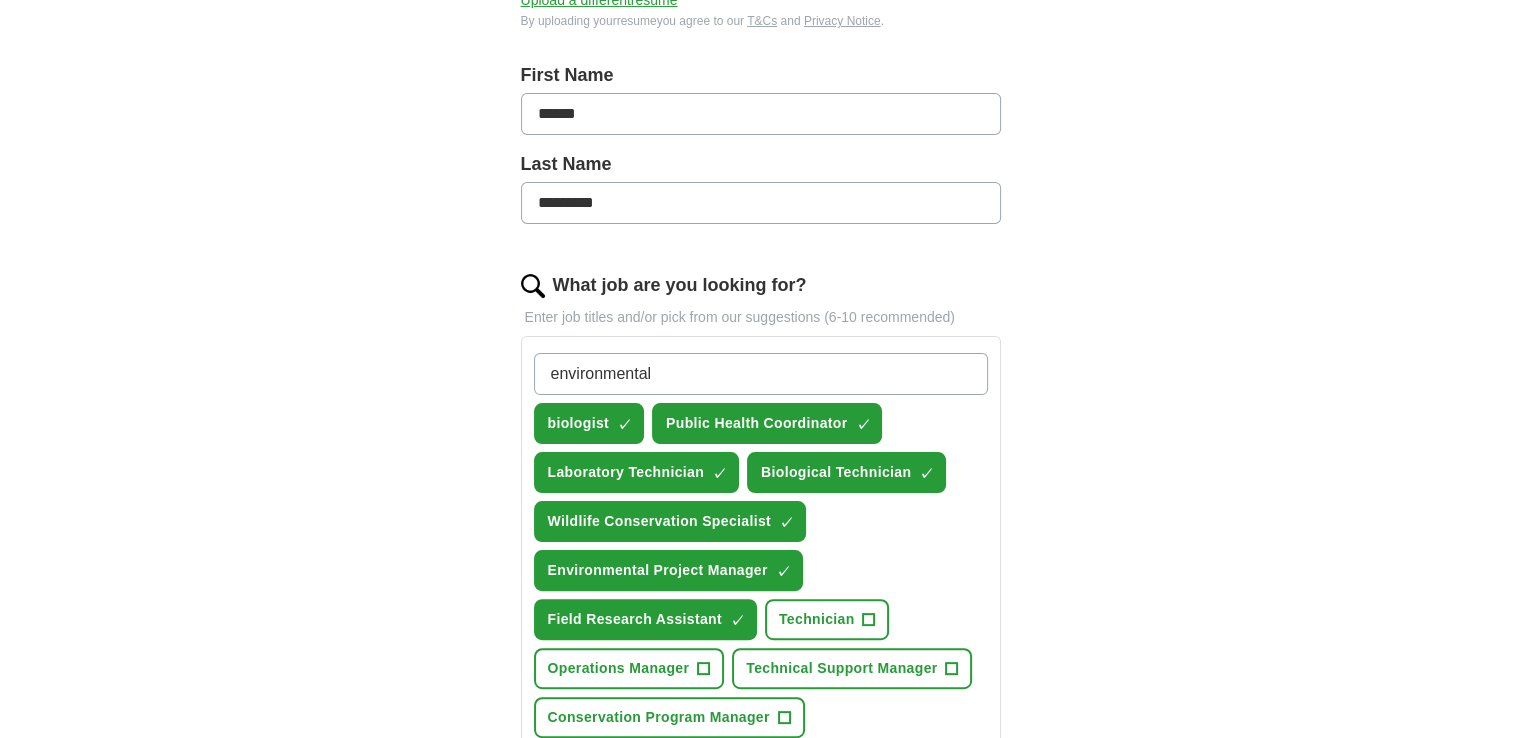 type 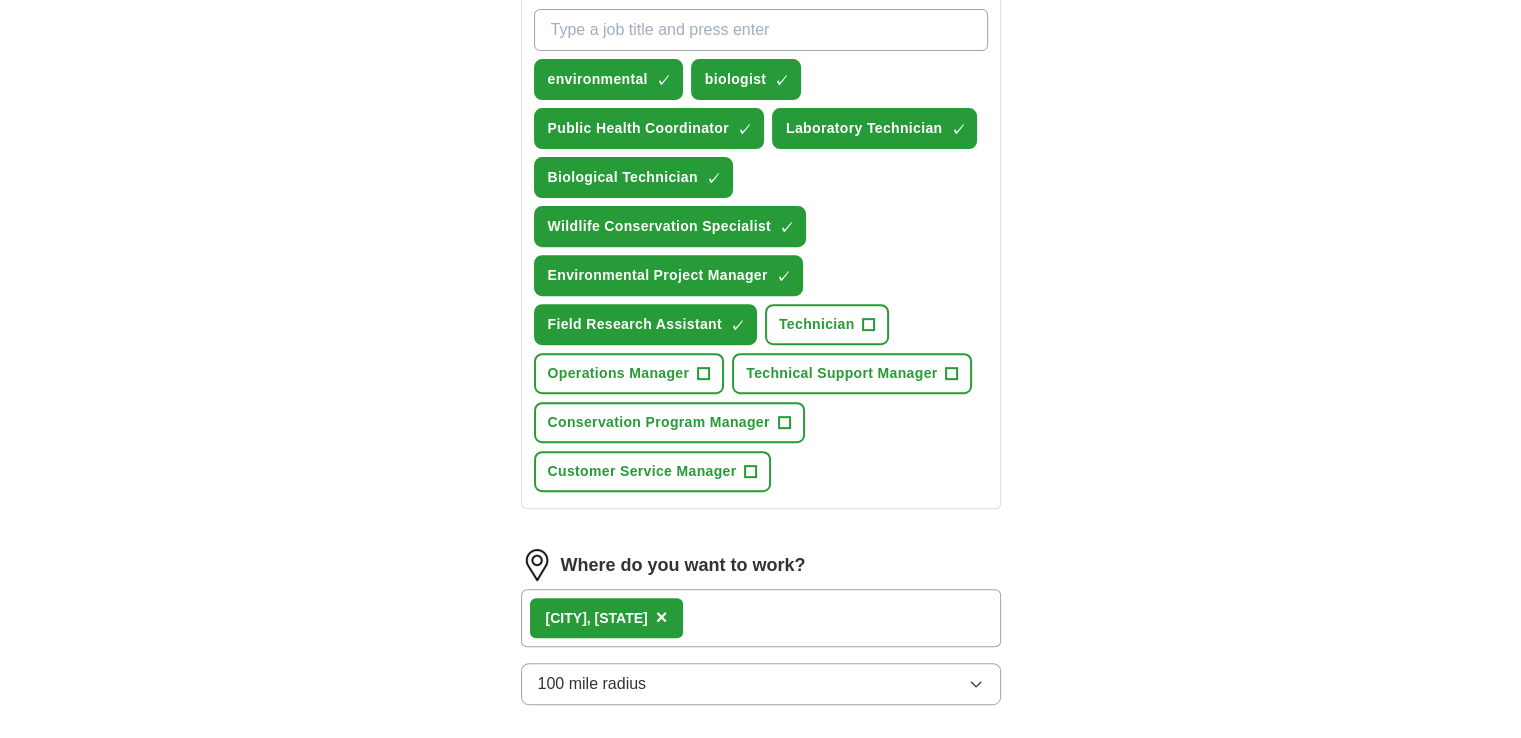scroll, scrollTop: 1000, scrollLeft: 0, axis: vertical 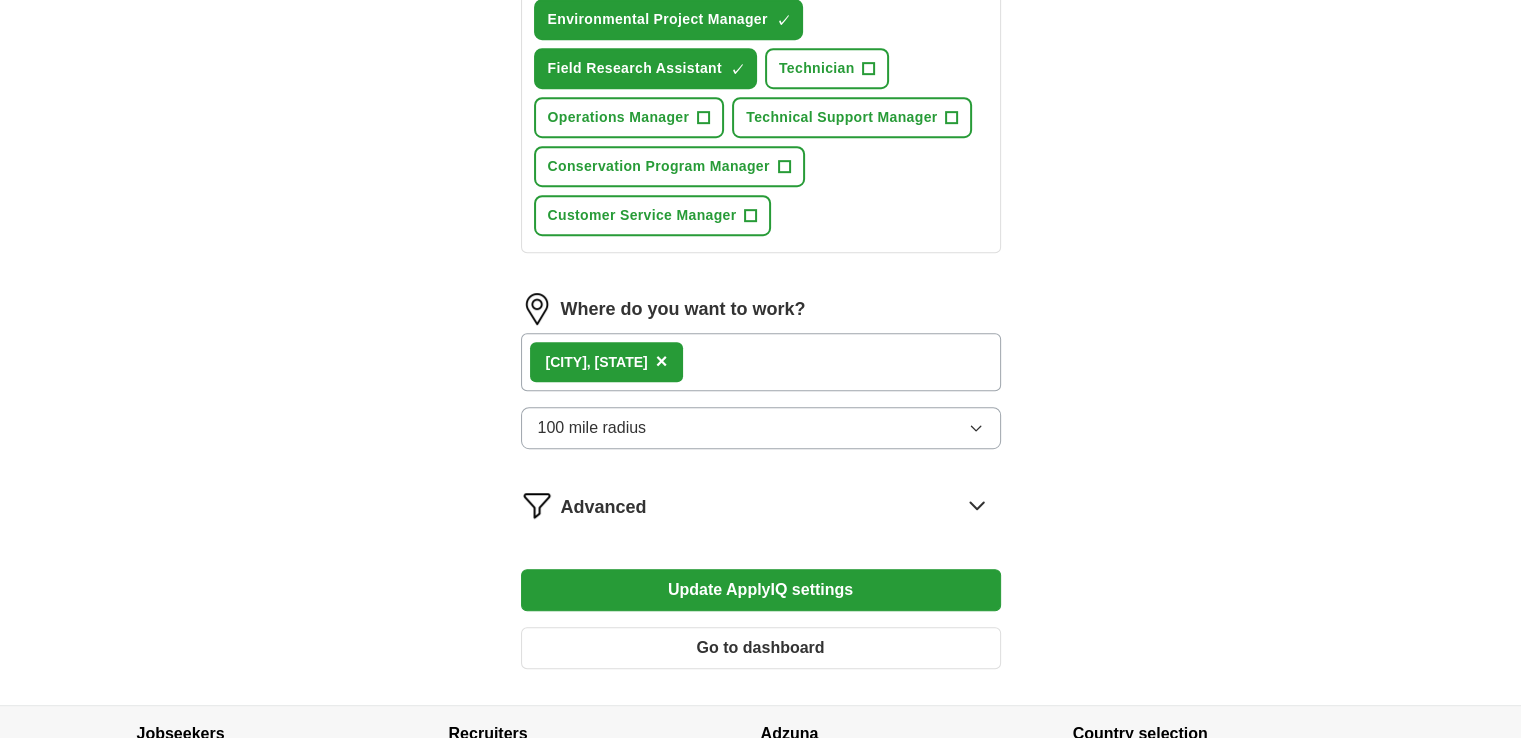 click on "Update ApplyIQ settings" at bounding box center [761, 590] 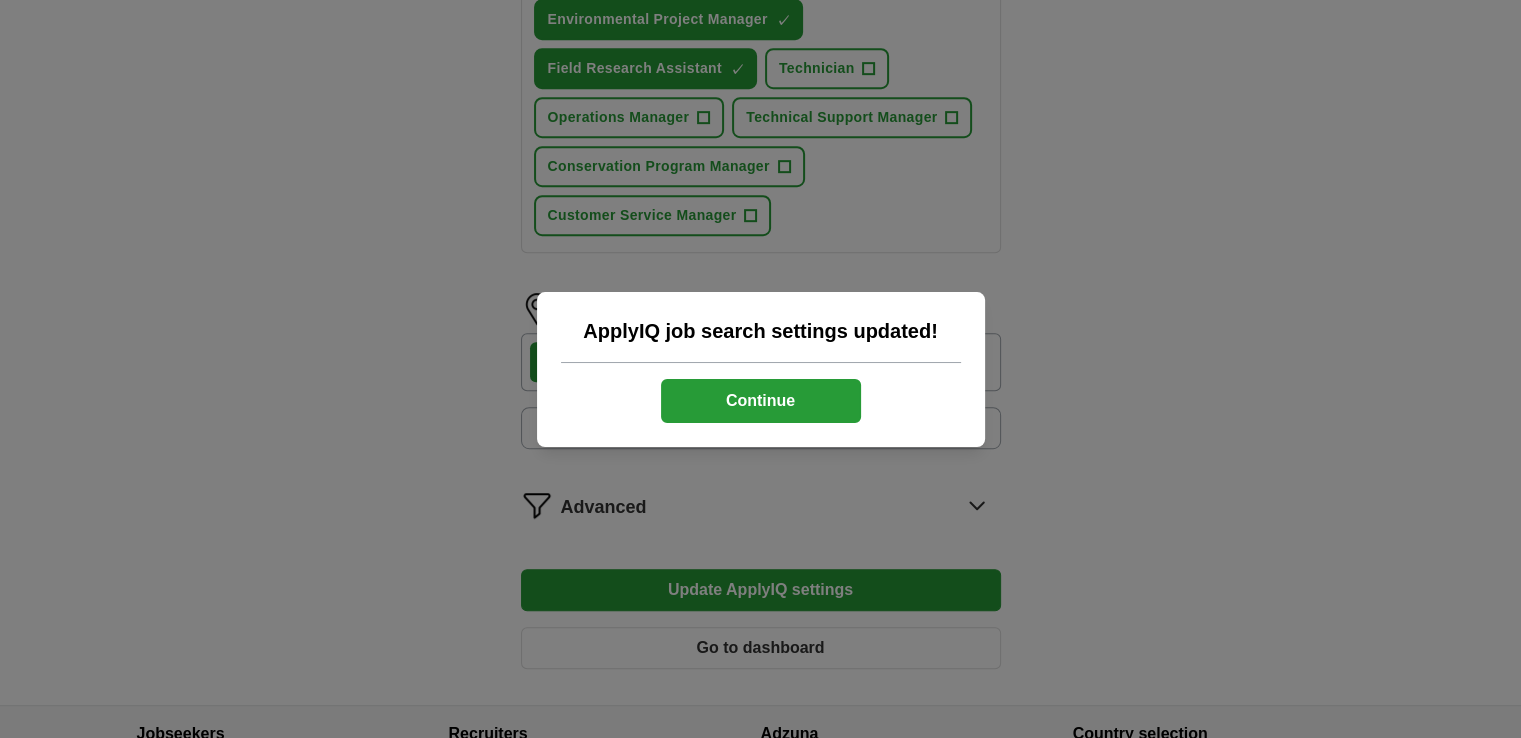 click on "Continue" at bounding box center [761, 401] 